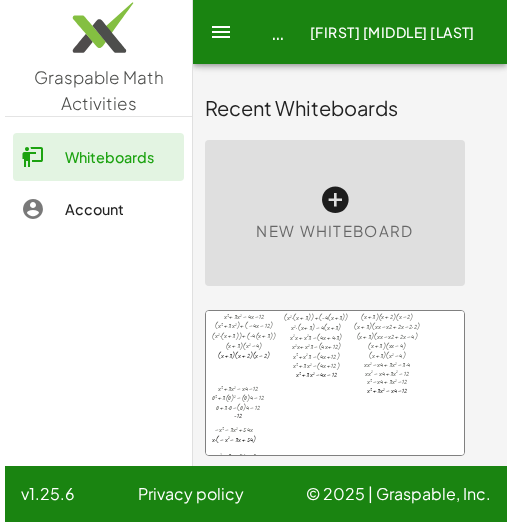 scroll, scrollTop: 0, scrollLeft: 0, axis: both 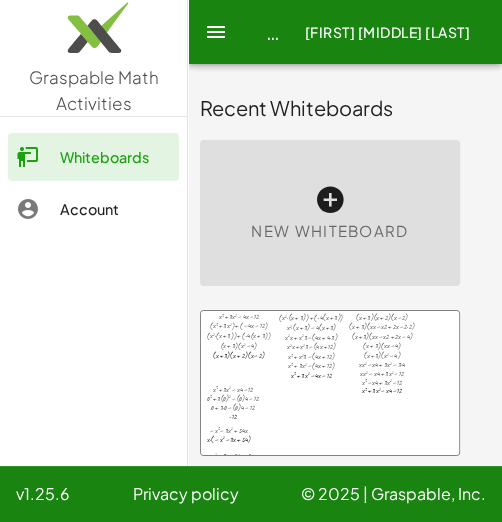 click at bounding box center (330, 200) 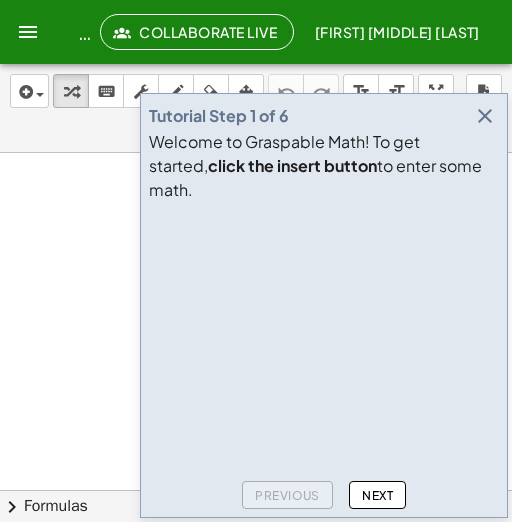 click at bounding box center (485, 116) 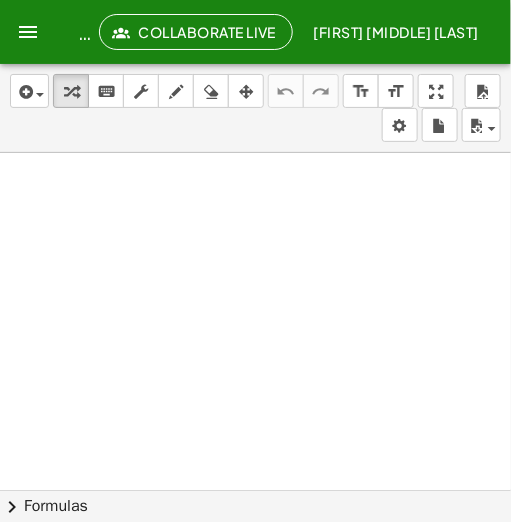 click at bounding box center (255, 516) 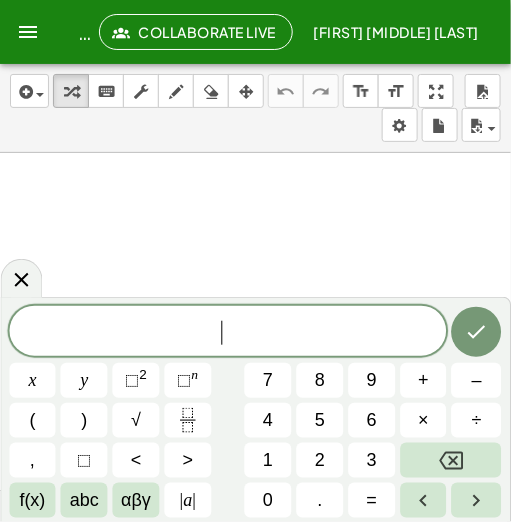 click at bounding box center [255, 516] 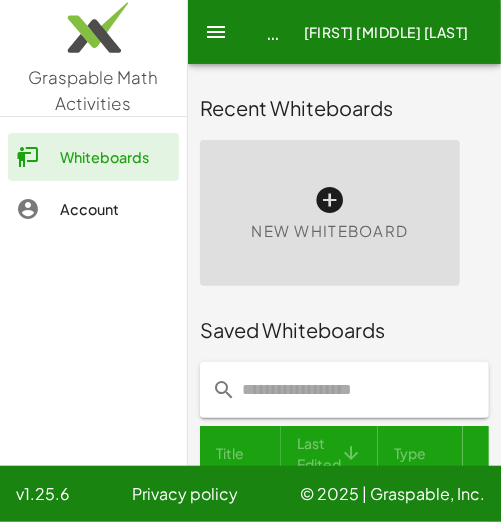 click at bounding box center (330, 200) 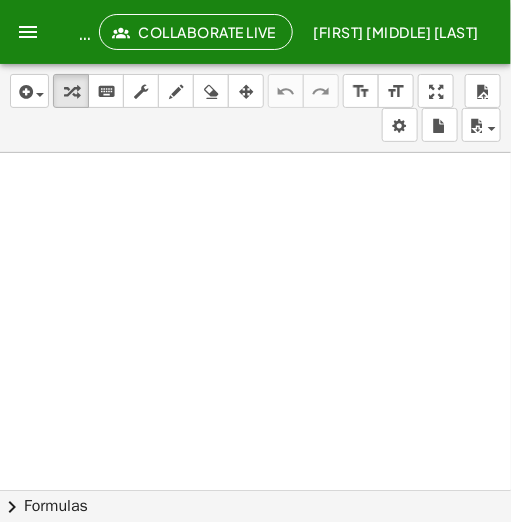 click at bounding box center [255, 516] 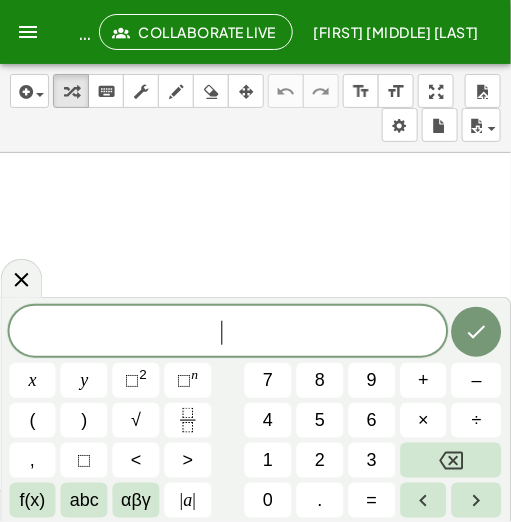 click at bounding box center [255, 516] 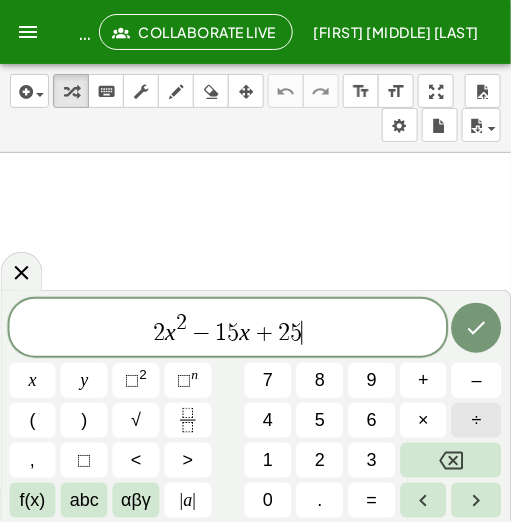 click on "÷" at bounding box center [477, 420] 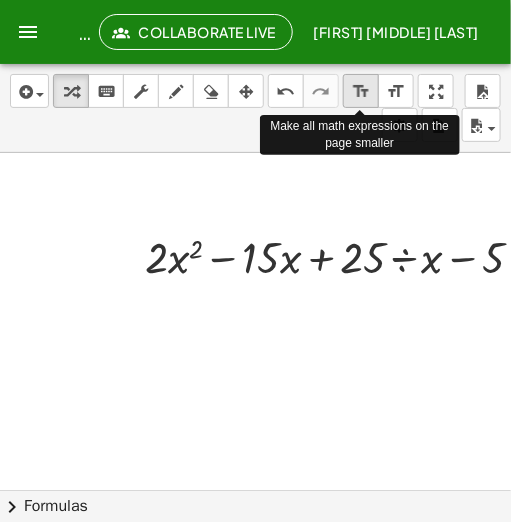 click on "format_size" at bounding box center (361, 92) 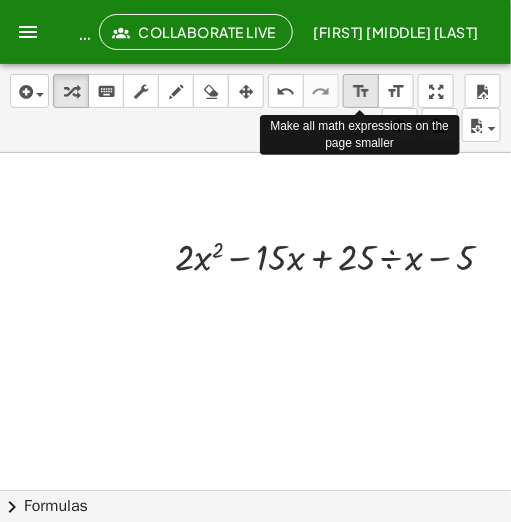 click on "format_size" at bounding box center (361, 92) 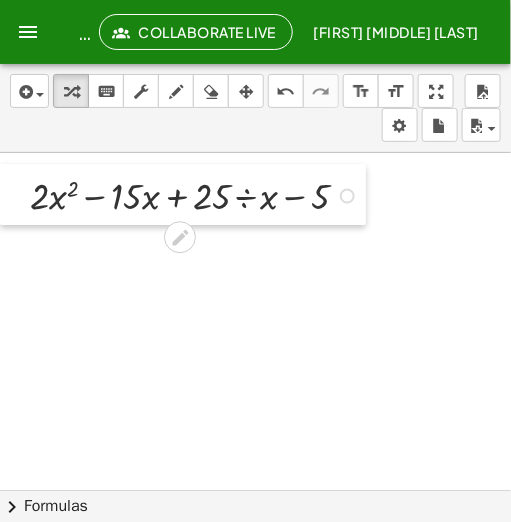 drag, startPoint x: 166, startPoint y: 259, endPoint x: 20, endPoint y: 197, distance: 158.61903 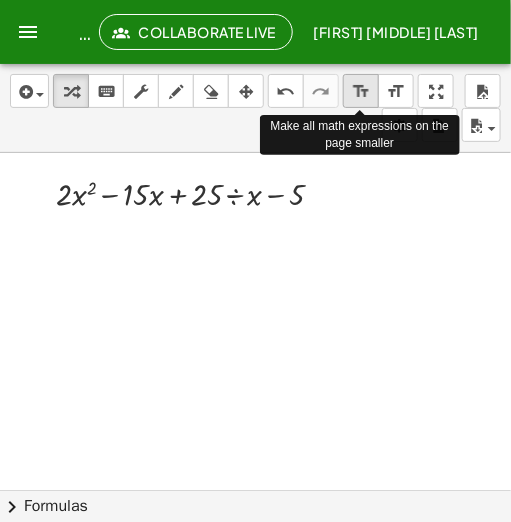 click on "format_size" at bounding box center [361, 92] 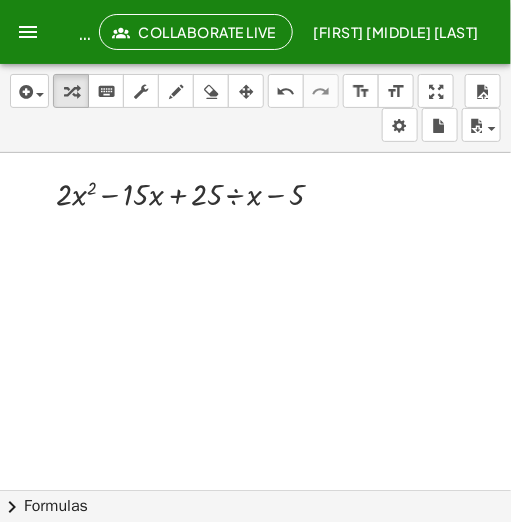 click at bounding box center [297, 516] 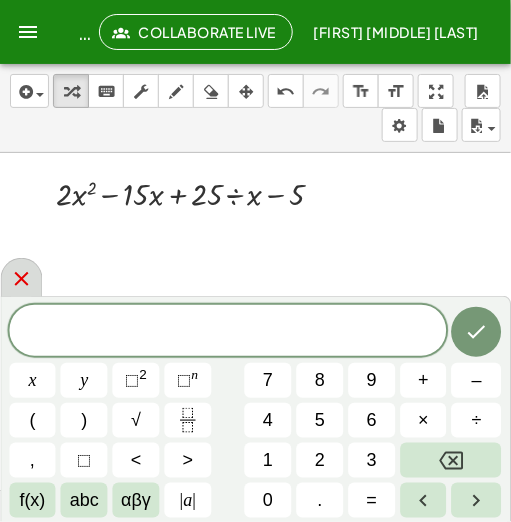 click 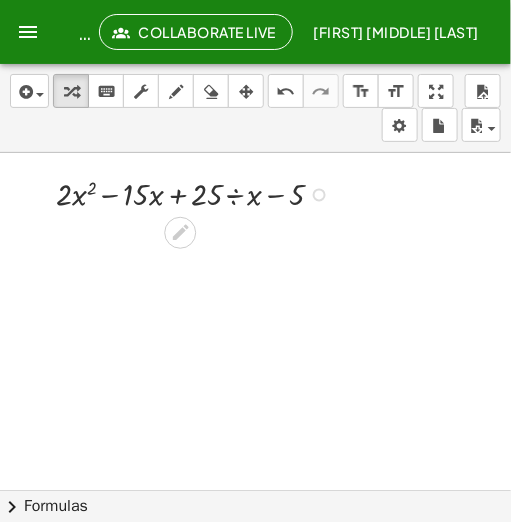 click at bounding box center [319, 194] 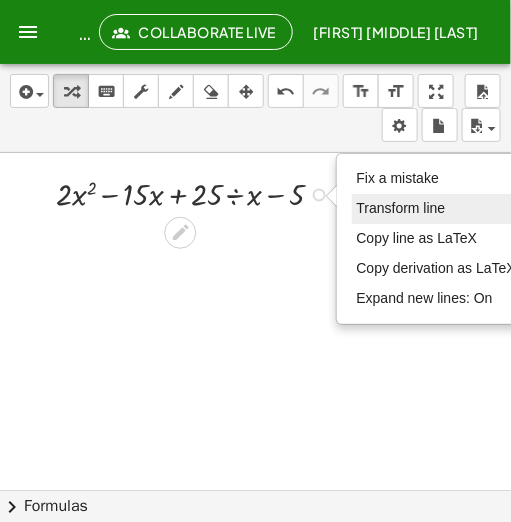click on "Transform line" at bounding box center [401, 208] 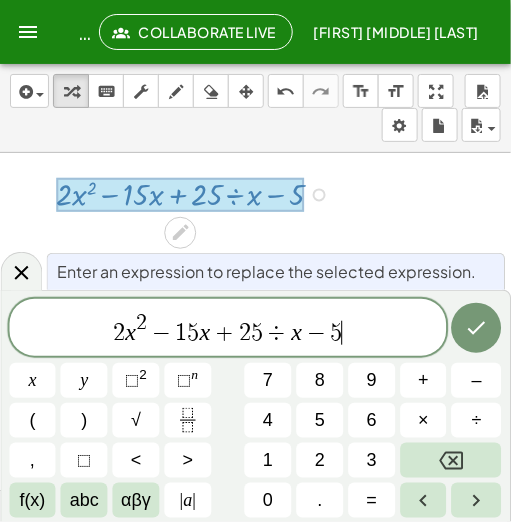 click on "2 x 2 − 1 5 x + 2 5 ÷ x − 5 ​" at bounding box center [228, 329] 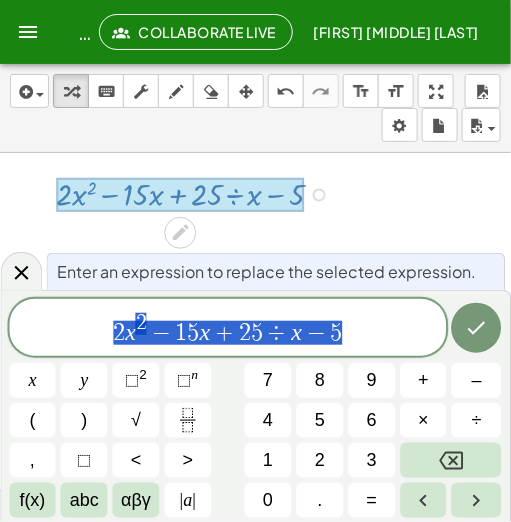 drag, startPoint x: 114, startPoint y: 335, endPoint x: 370, endPoint y: 324, distance: 256.2362 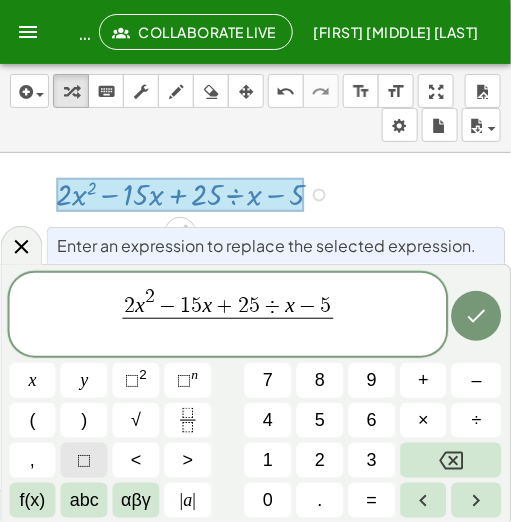 click on "⬚" at bounding box center [84, 460] 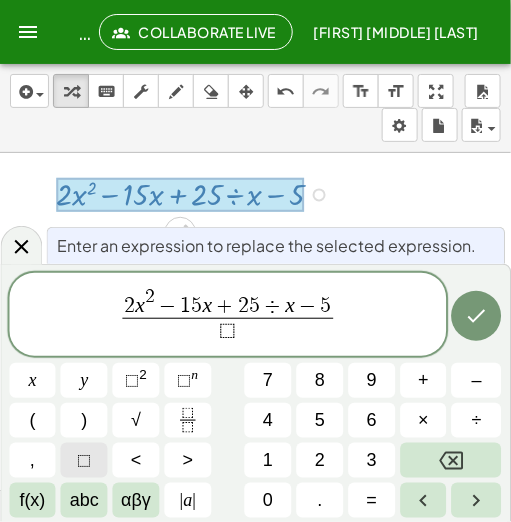 click on "⬚" at bounding box center (84, 460) 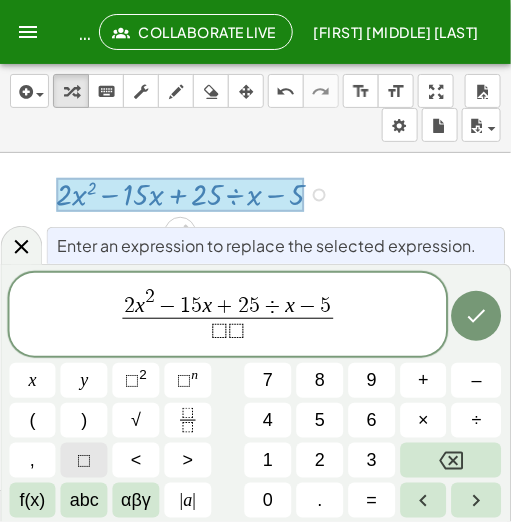 click on "⬚" at bounding box center (84, 460) 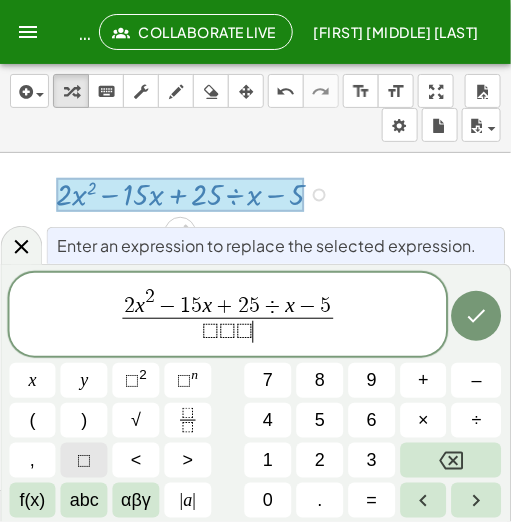 click on "⬚" at bounding box center [84, 460] 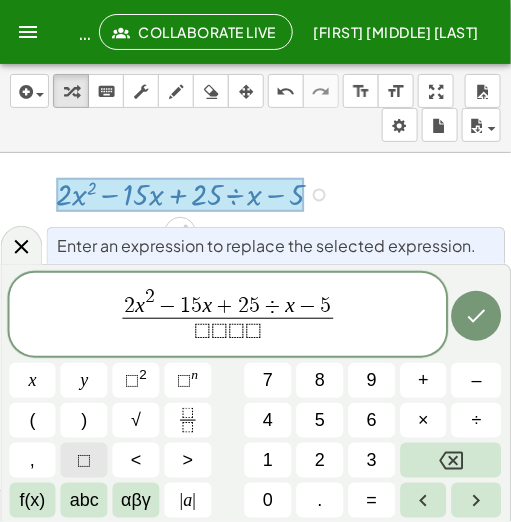 click on "⬚" at bounding box center (84, 460) 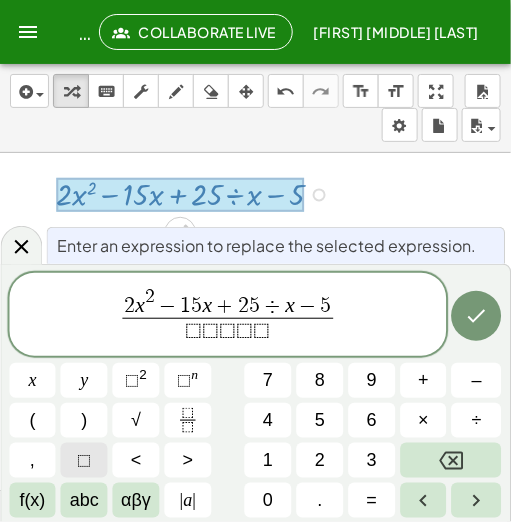 click on "⬚" at bounding box center [84, 460] 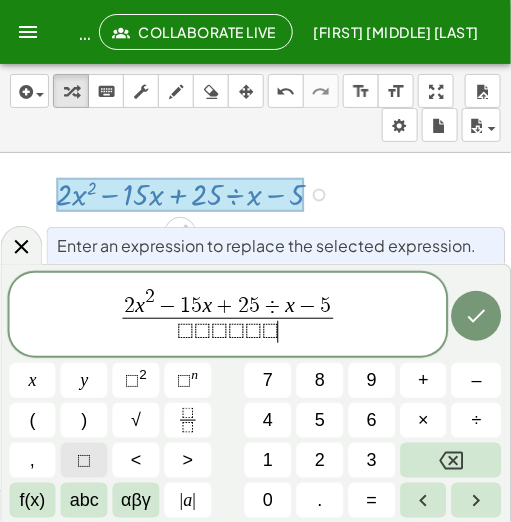 click on "⬚" at bounding box center [84, 460] 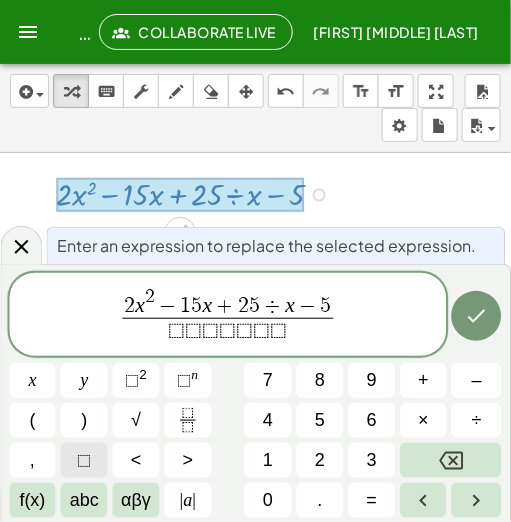 click on "⬚" at bounding box center [84, 460] 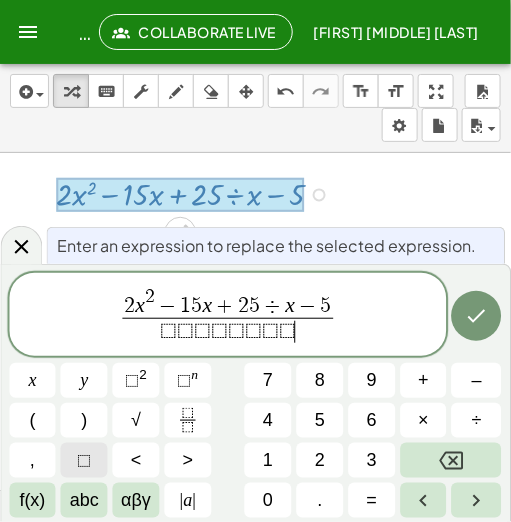 click on "⬚" at bounding box center [84, 460] 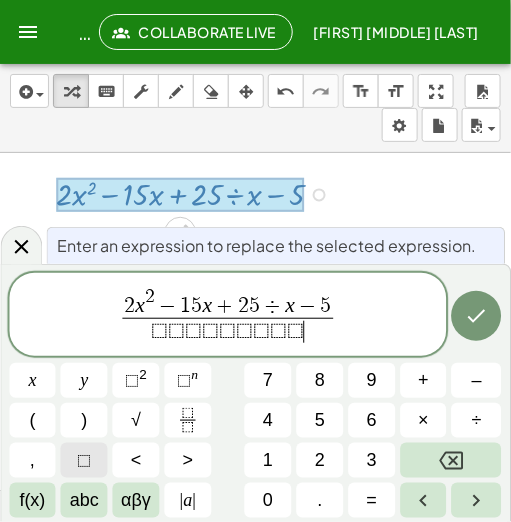click on "⬚" at bounding box center (84, 460) 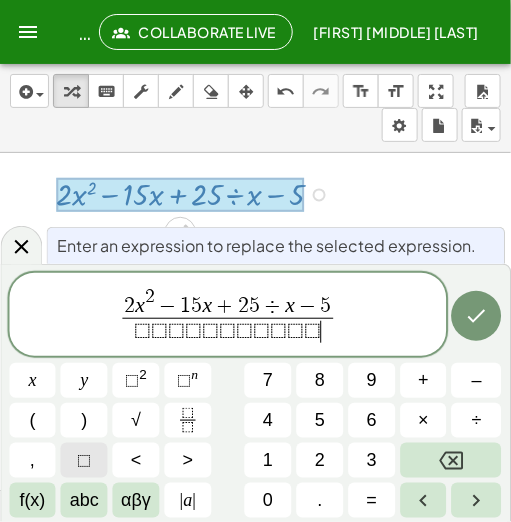 click on "⬚" at bounding box center (84, 460) 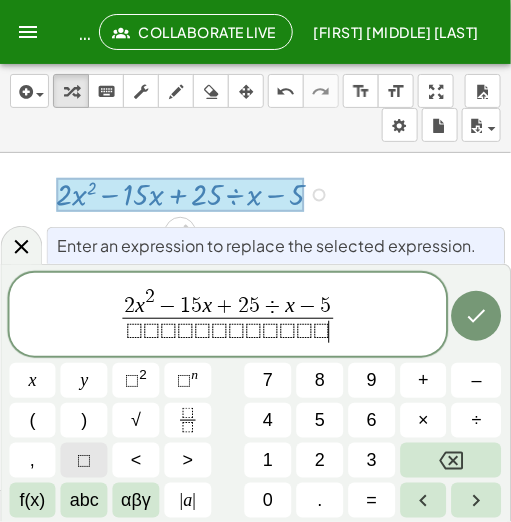 click on "⬚" at bounding box center [84, 460] 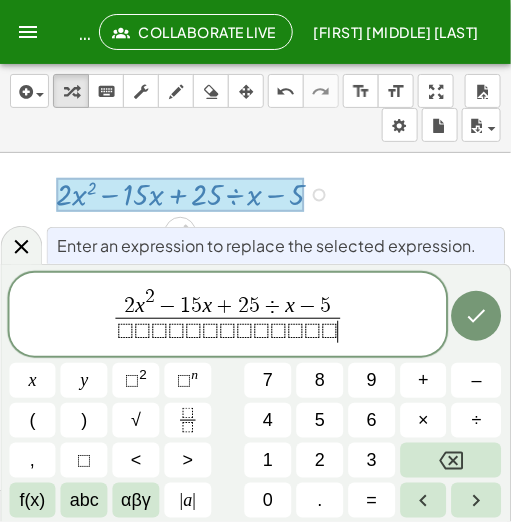 click on "⬚" at bounding box center [295, 331] 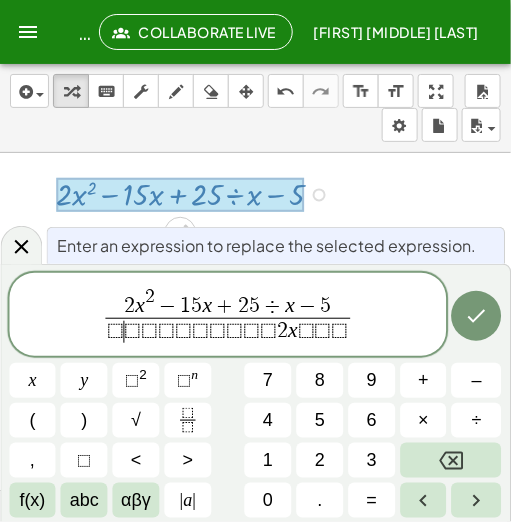 click on "⬚" at bounding box center (132, 331) 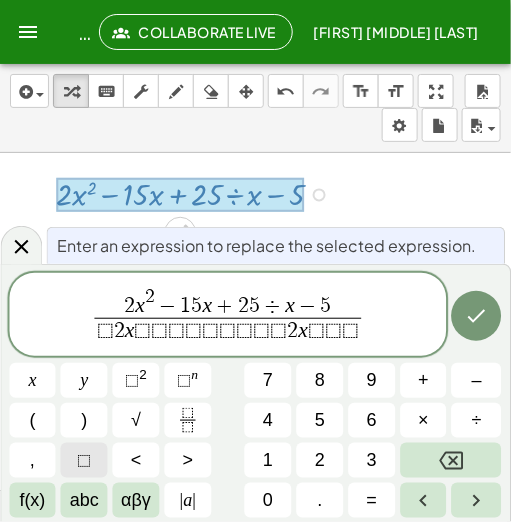 click on "⬚" at bounding box center [84, 460] 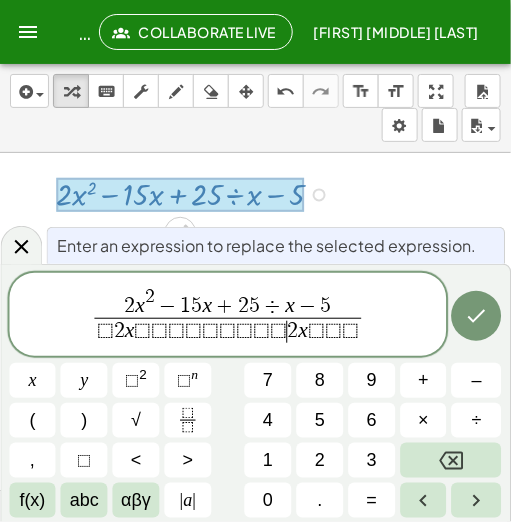 click on "⬚ 2 x ⬚ ⬚ ⬚ ⬚ ⬚ ⬚ ⬚ ⬚ ⬚ ​ 2 x ⬚ ⬚ ⬚" at bounding box center [228, 331] 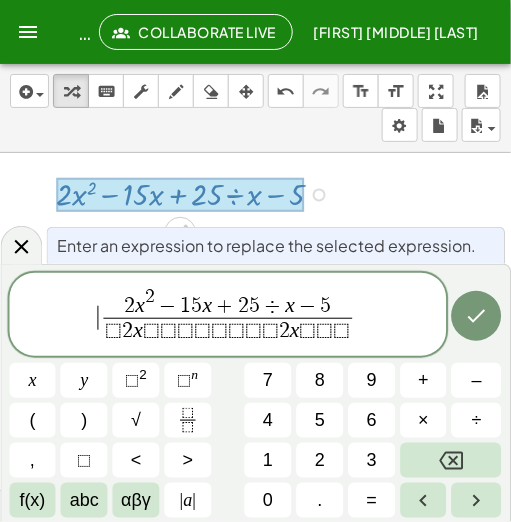 click on "​ 2 x 2 − 1 5 x + 2 5 ÷ x − 5 ⬚ 2 x ⬚ ⬚ ⬚ ⬚ ⬚ ⬚ ⬚ ⬚ 2 x ⬚ ⬚ ⬚ ​" at bounding box center (228, 316) 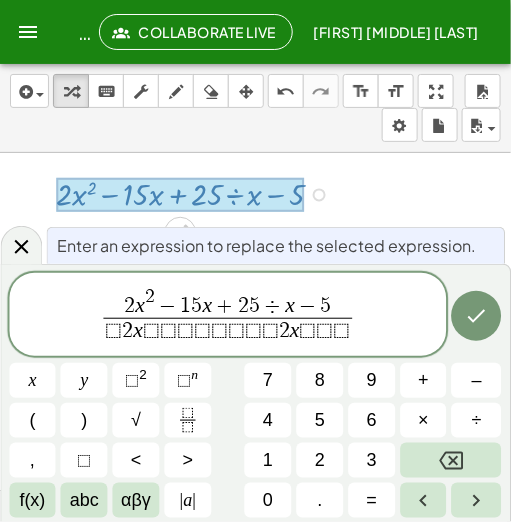click on "⬚ 2 x ⬚ ⬚ ⬚ ⬚ ⬚ ⬚ ⬚ ⬚ 2 x ⬚ ⬚ ⬚" at bounding box center (228, 331) 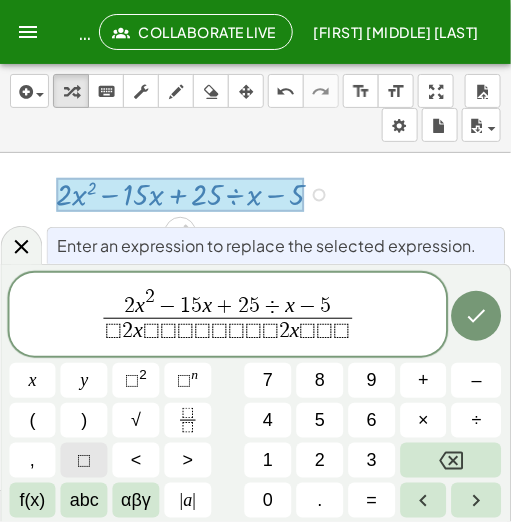 click on "⬚" at bounding box center (84, 460) 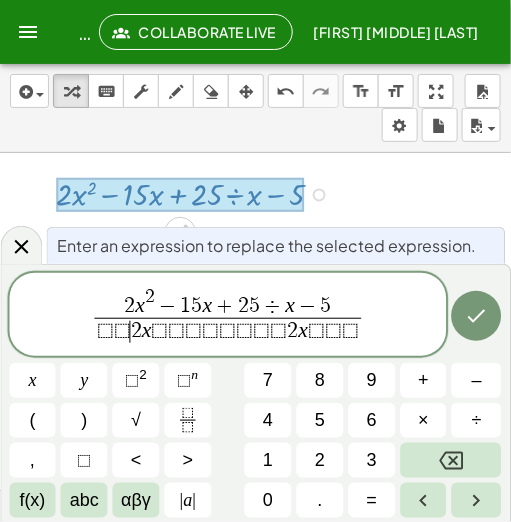 click on "2" at bounding box center (136, 331) 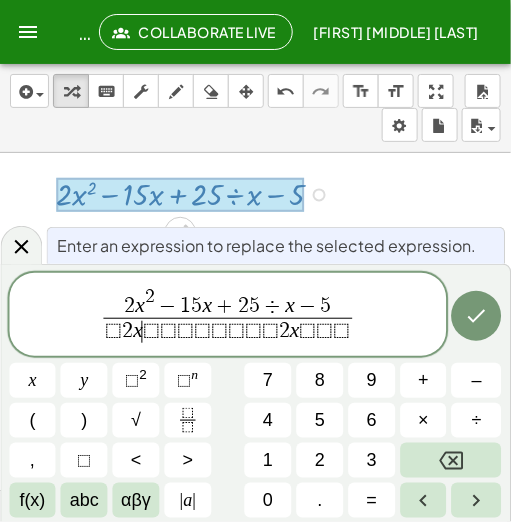 click on "⬚" at bounding box center [151, 331] 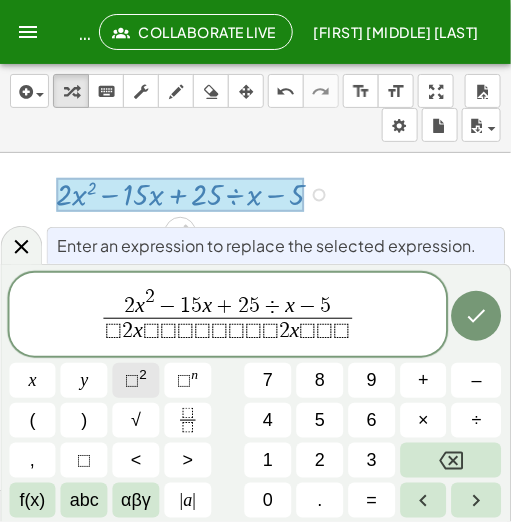 click on "2" at bounding box center [143, 374] 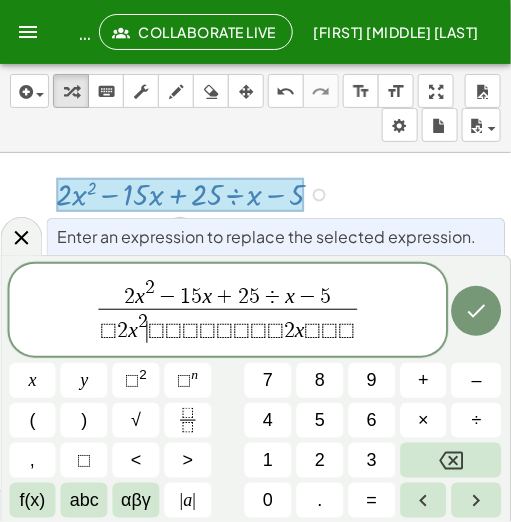 click on "⬚" at bounding box center (156, 331) 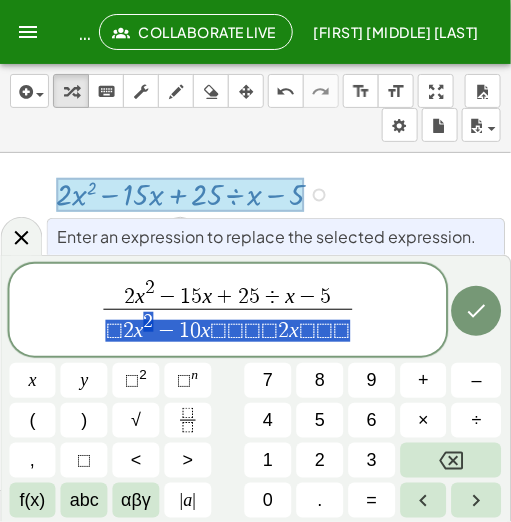 drag, startPoint x: 106, startPoint y: 332, endPoint x: 347, endPoint y: 340, distance: 241.13274 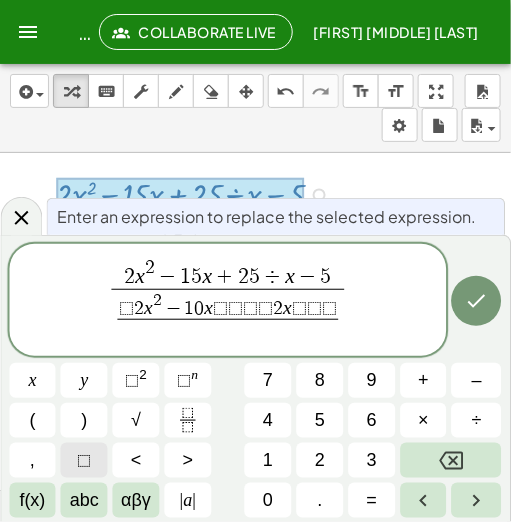 click on "⬚" at bounding box center [84, 460] 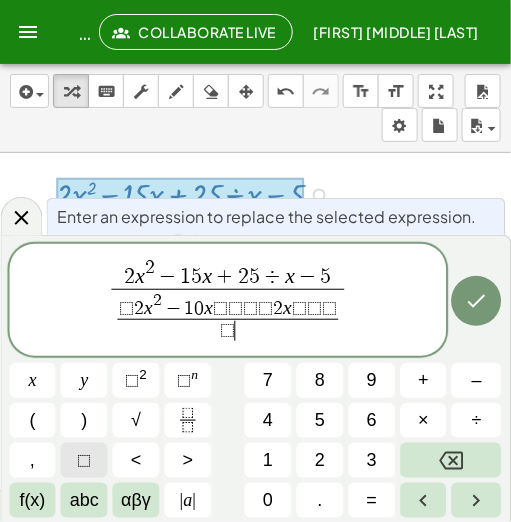 click on "⬚" at bounding box center [84, 460] 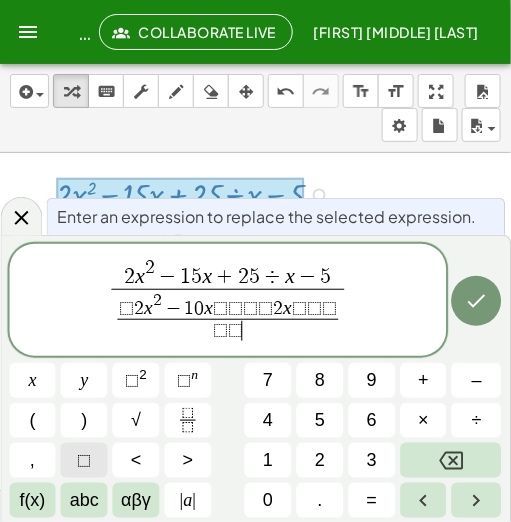 click on "⬚" at bounding box center (84, 460) 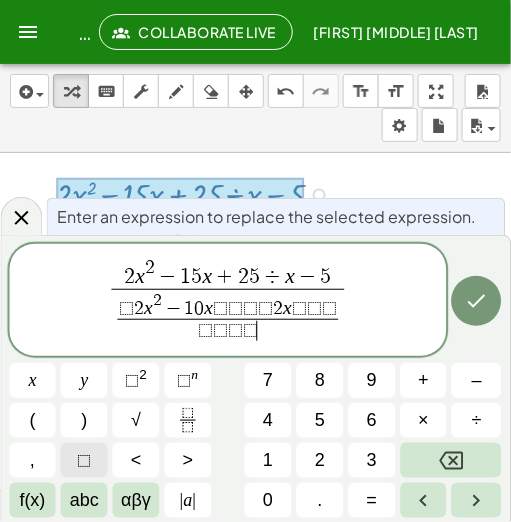 click on "⬚" at bounding box center [84, 460] 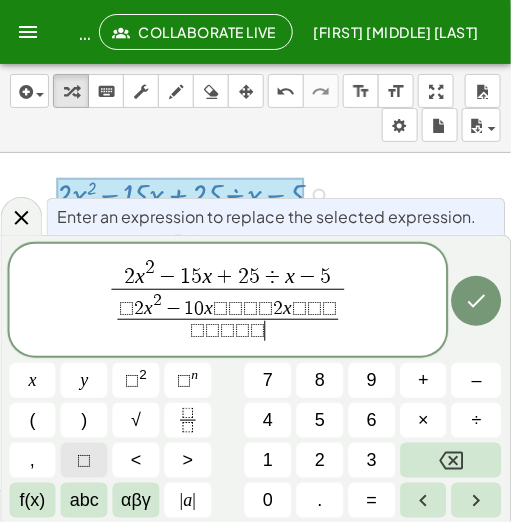 click on "⬚" at bounding box center [84, 460] 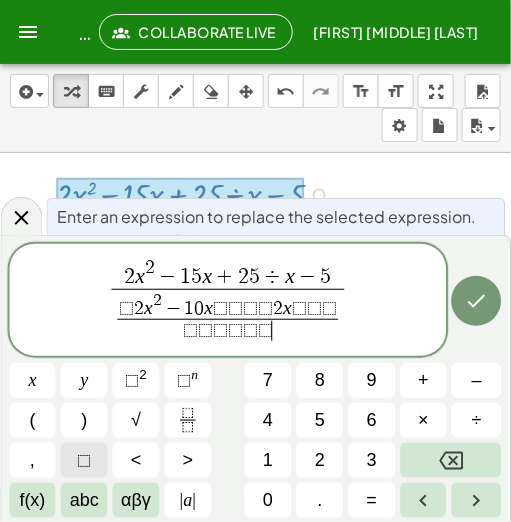 click on "⬚" at bounding box center [84, 460] 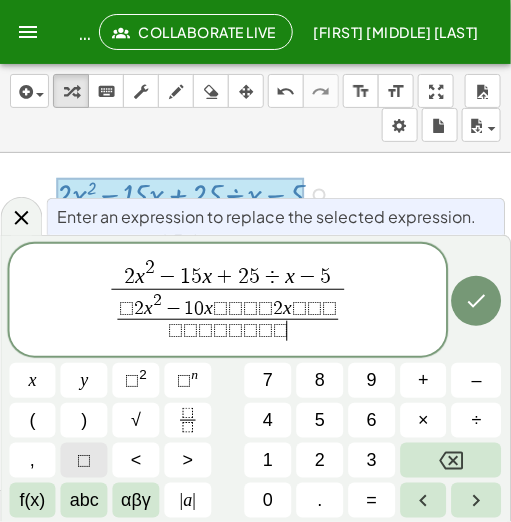 click on "⬚" at bounding box center (84, 460) 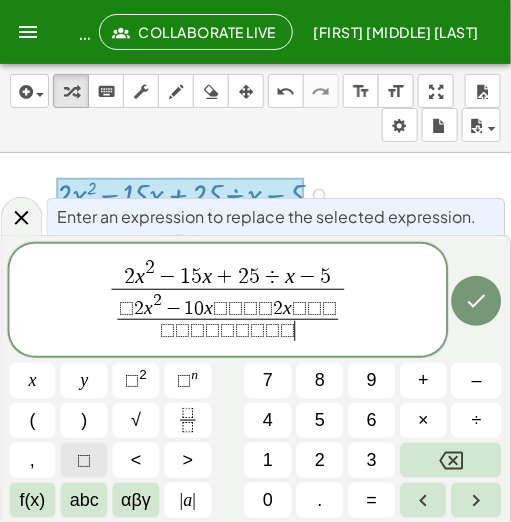 click on "⬚" at bounding box center [84, 460] 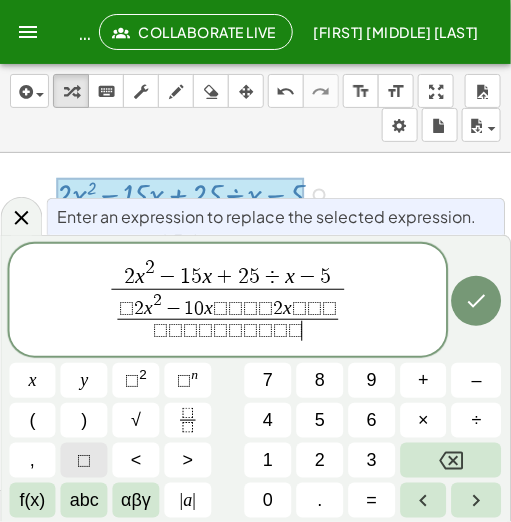 click on "⬚" at bounding box center [84, 460] 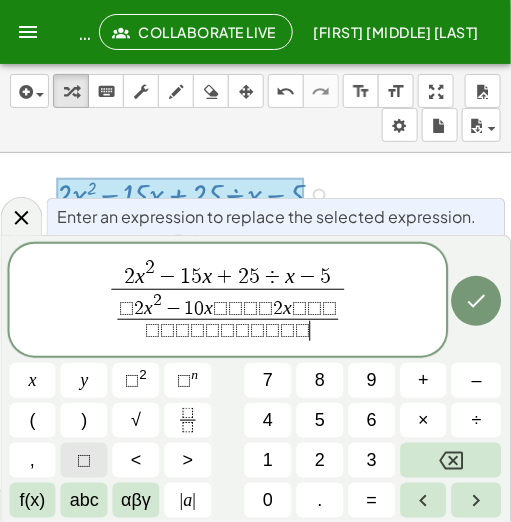 click on "⬚" at bounding box center [84, 460] 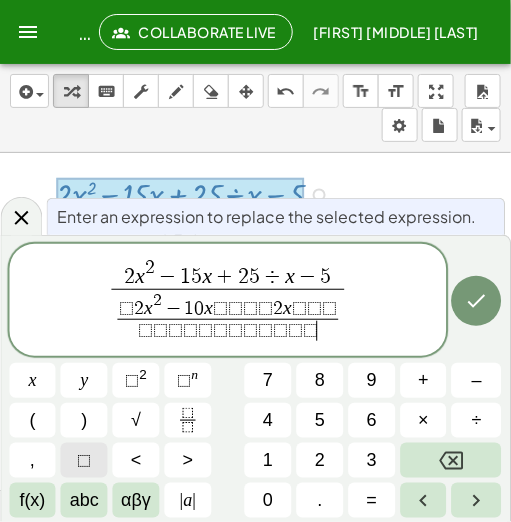 click on "⬚" at bounding box center (84, 460) 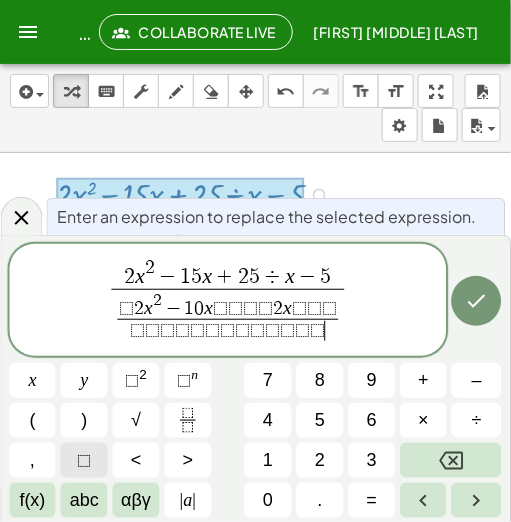 click on "⬚" at bounding box center (84, 460) 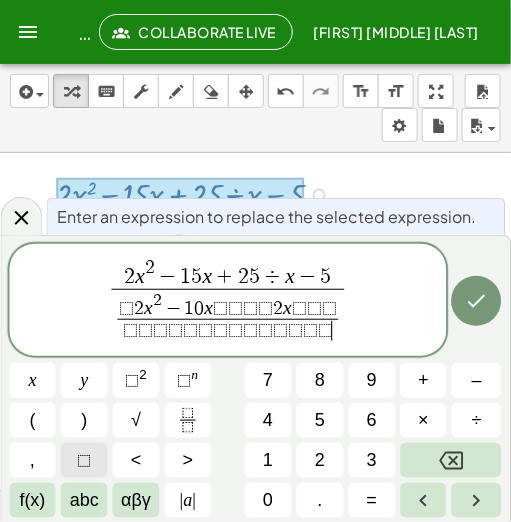 click on "⬚" at bounding box center (84, 460) 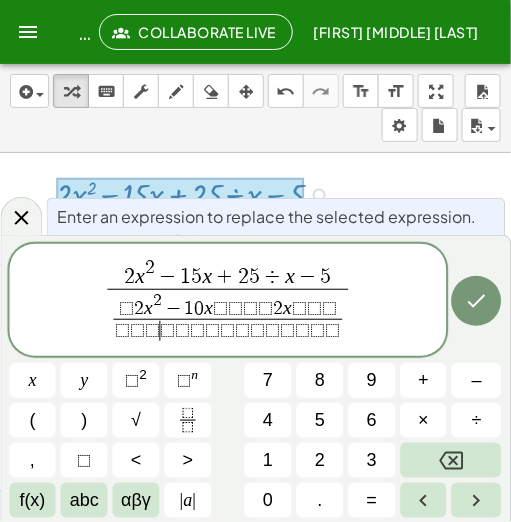 click on "⬚" at bounding box center (167, 330) 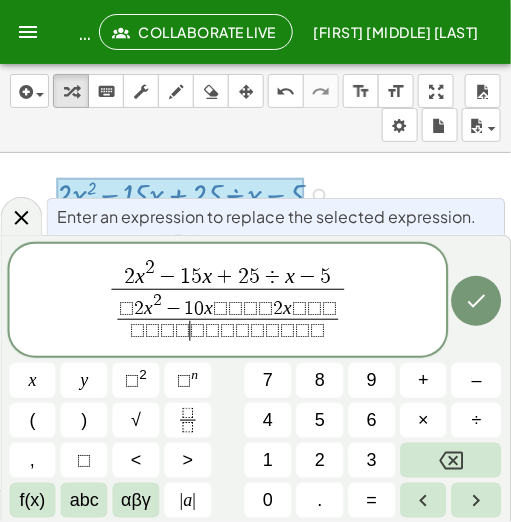 click on "⬚" at bounding box center [182, 330] 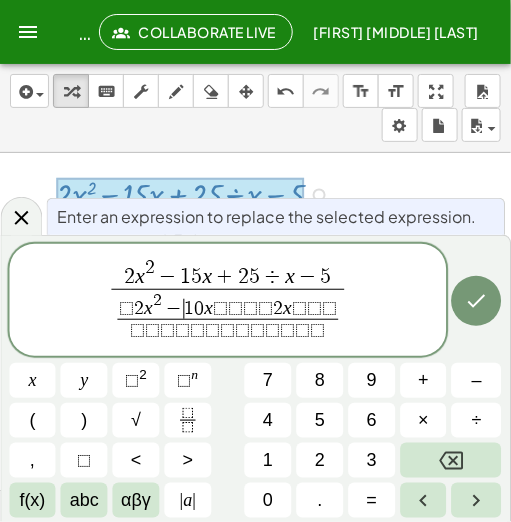 click on "−" at bounding box center [173, 308] 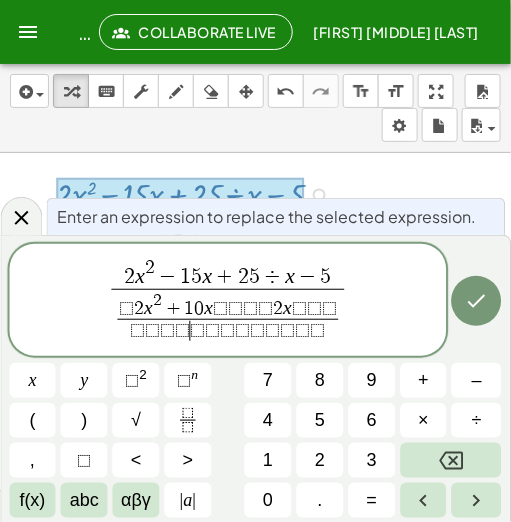 click on "⬚ ⬚ ⬚ ⬚ ​ ⬚ ⬚ ⬚ ⬚ ⬚ ⬚ ⬚ ⬚ ⬚" at bounding box center [228, 331] 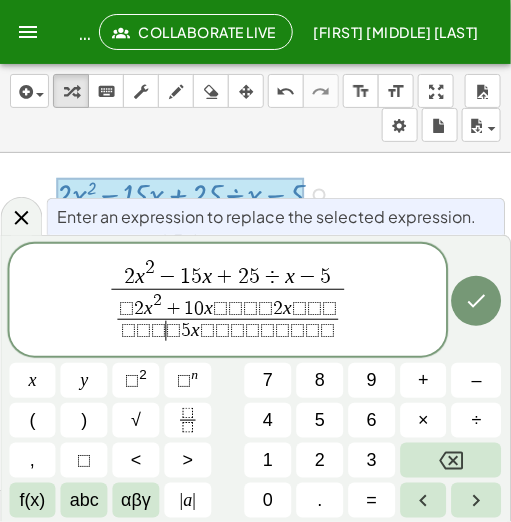 click on "⬚" at bounding box center [173, 330] 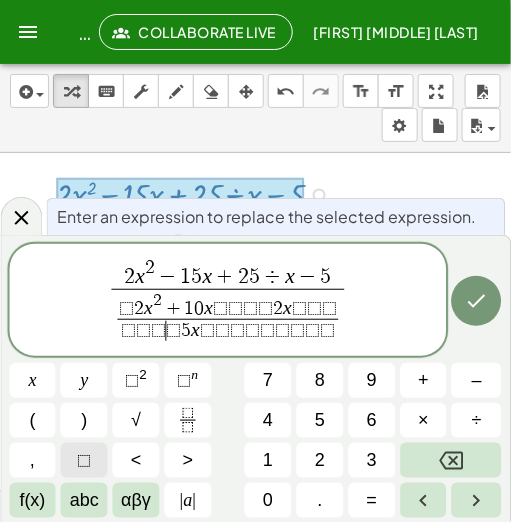 click on "⬚" at bounding box center [84, 460] 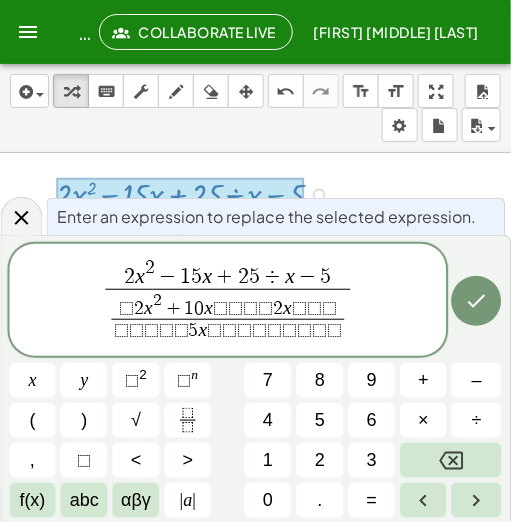 click on "5" at bounding box center [194, 330] 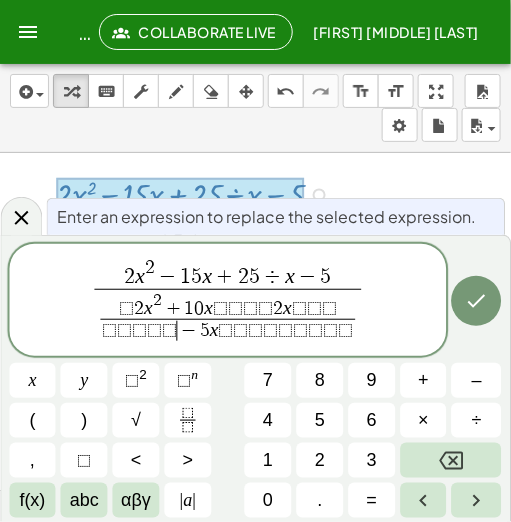 click on "⬚ ⬚ ⬚ ⬚ ⬚ ​ − 5 x ⬚ ⬚ ⬚ ⬚ ⬚ ⬚ ⬚ ⬚ ⬚" at bounding box center (227, 331) 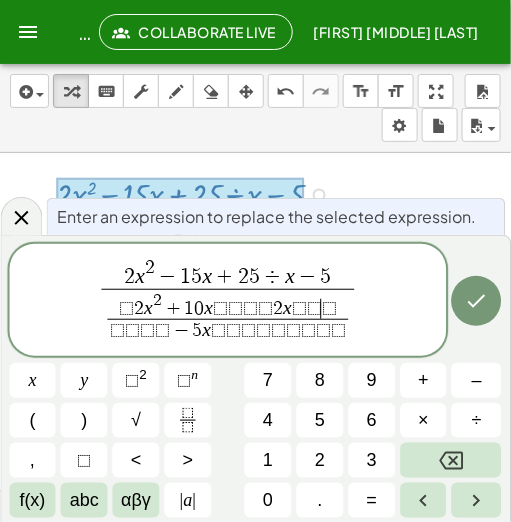 click on "⬚" at bounding box center (314, 308) 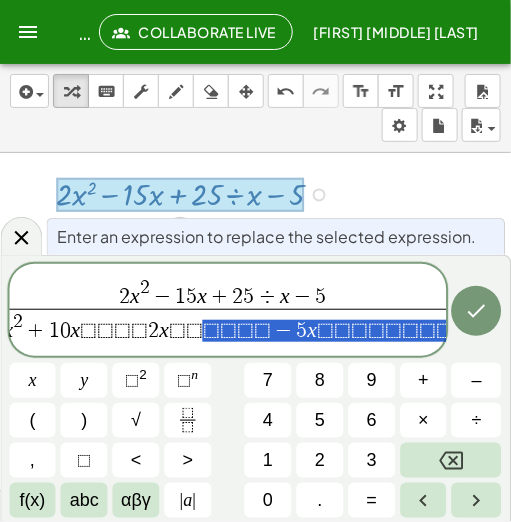 scroll, scrollTop: 0, scrollLeft: 64, axis: horizontal 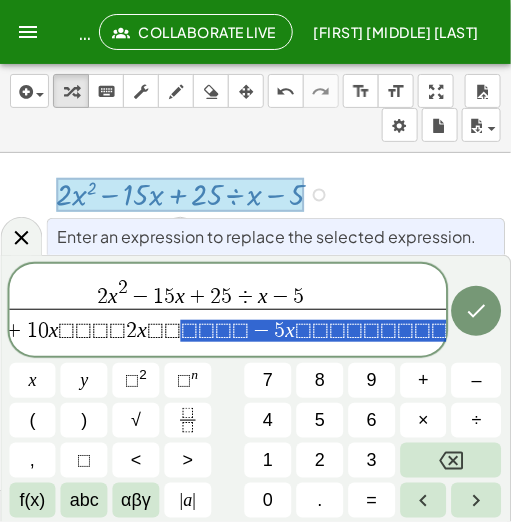 drag, startPoint x: 242, startPoint y: 331, endPoint x: 443, endPoint y: 331, distance: 201 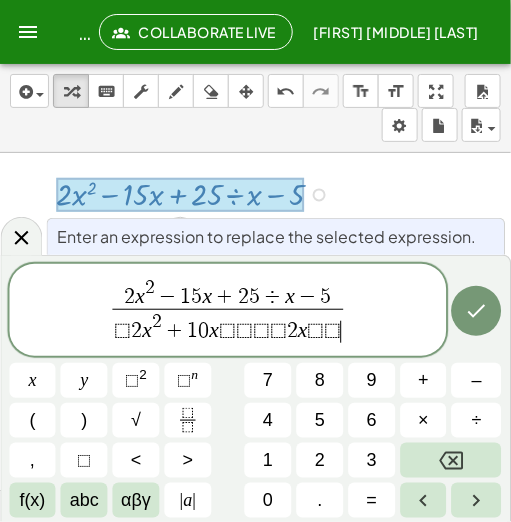 scroll, scrollTop: 0, scrollLeft: 0, axis: both 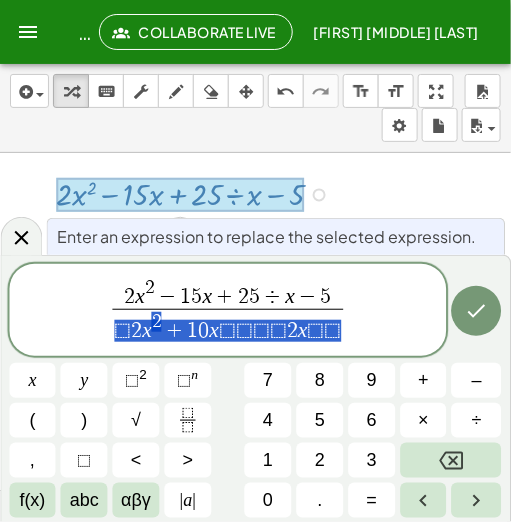 drag, startPoint x: 116, startPoint y: 334, endPoint x: 339, endPoint y: 331, distance: 223.02017 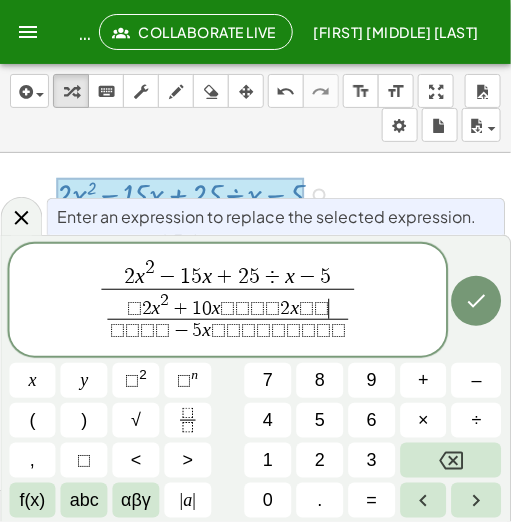 click on "⬚ 2 x 2 + 1 0 x ⬚ ⬚ ⬚ ⬚ 2 x ⬚ ⬚ ​" at bounding box center (228, 305) 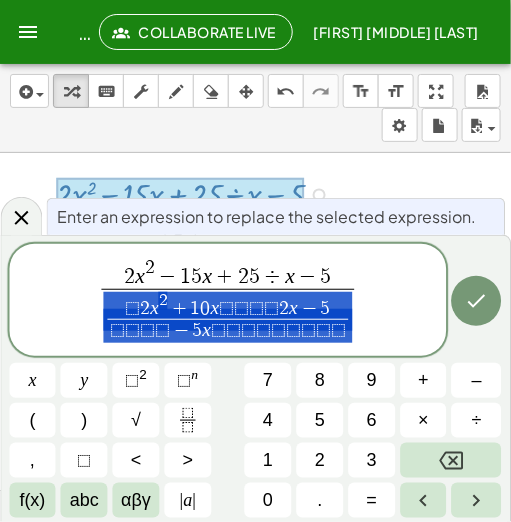 drag, startPoint x: 107, startPoint y: 331, endPoint x: 349, endPoint y: 330, distance: 242.00206 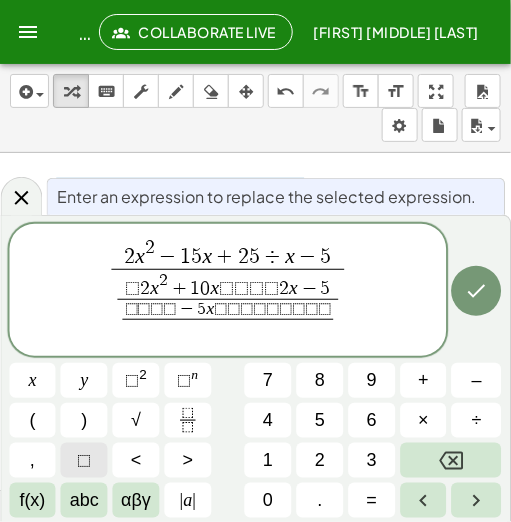 click on "⬚" at bounding box center (84, 460) 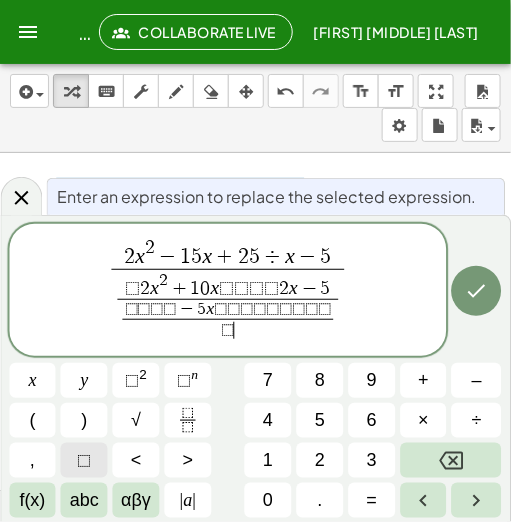 click on "⬚" at bounding box center (84, 460) 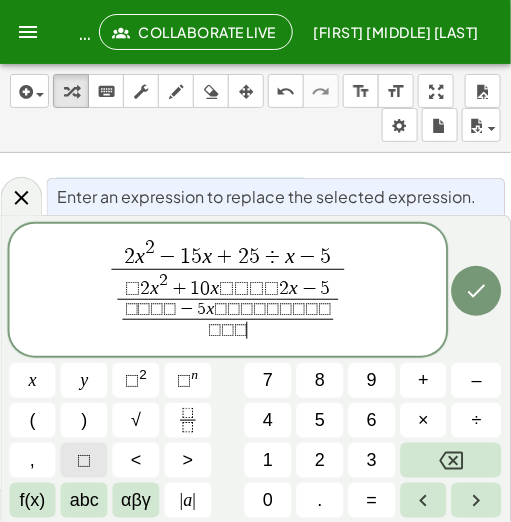 click on "⬚" at bounding box center [84, 460] 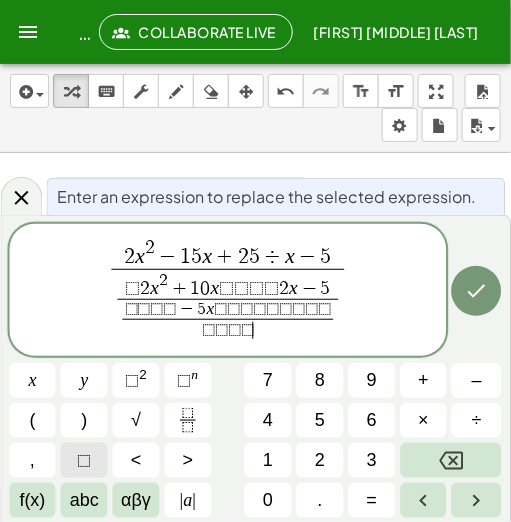 click on "⬚" at bounding box center (84, 460) 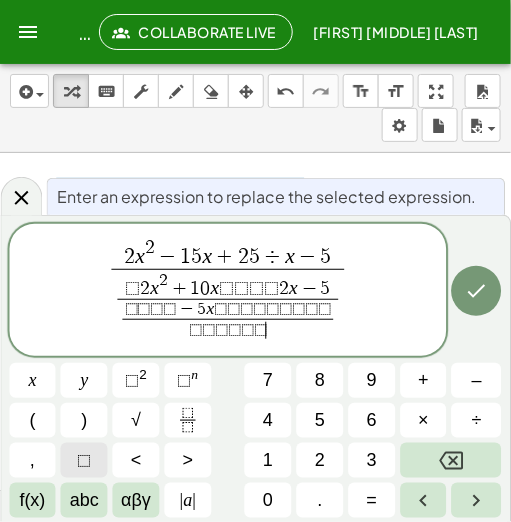 click on "⬚" at bounding box center [84, 460] 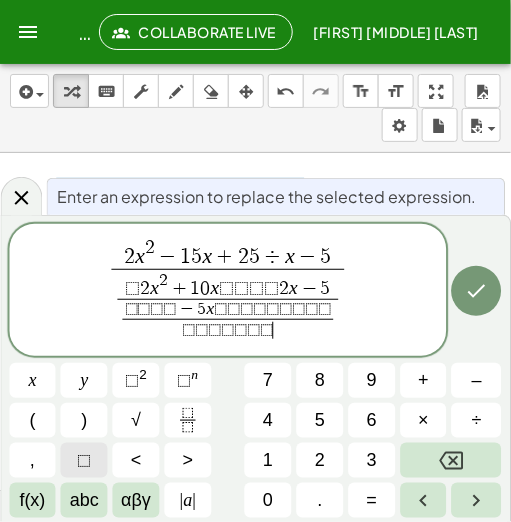 click on "⬚" at bounding box center [84, 460] 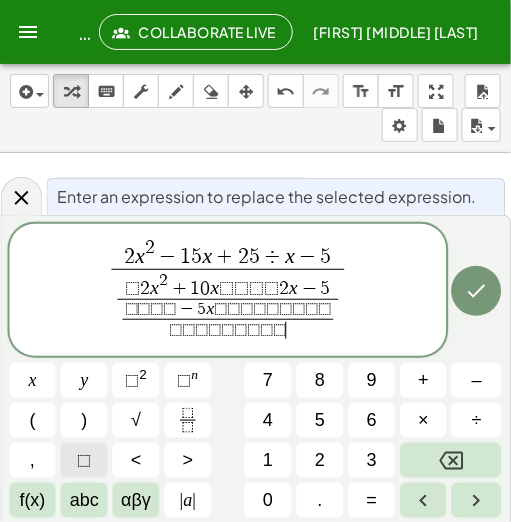 click on "⬚" at bounding box center (84, 460) 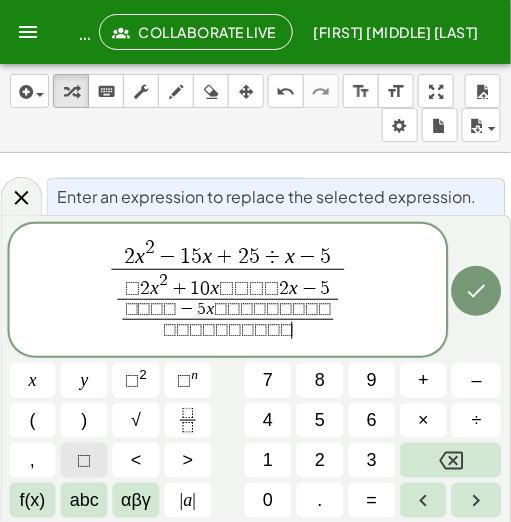 click on "⬚" at bounding box center (84, 460) 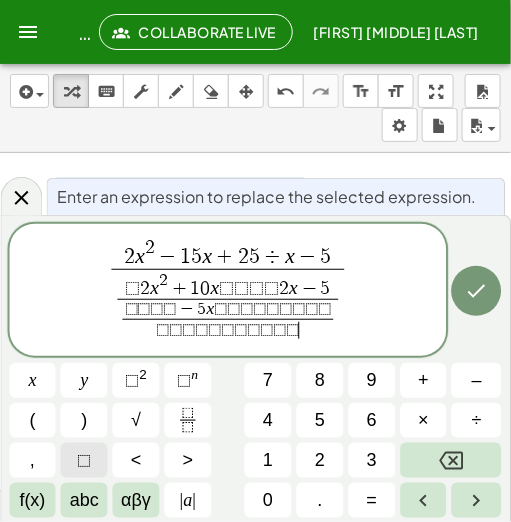 click on "⬚" at bounding box center (84, 460) 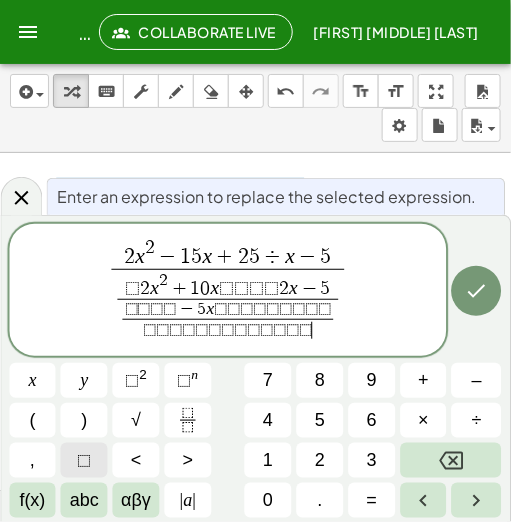 click on "⬚" at bounding box center (84, 460) 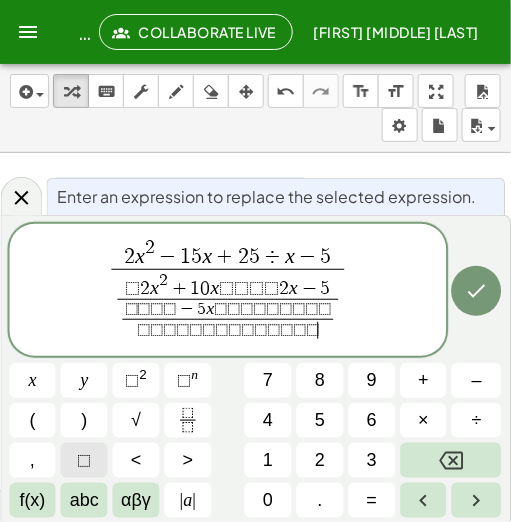 click on "⬚" at bounding box center (84, 460) 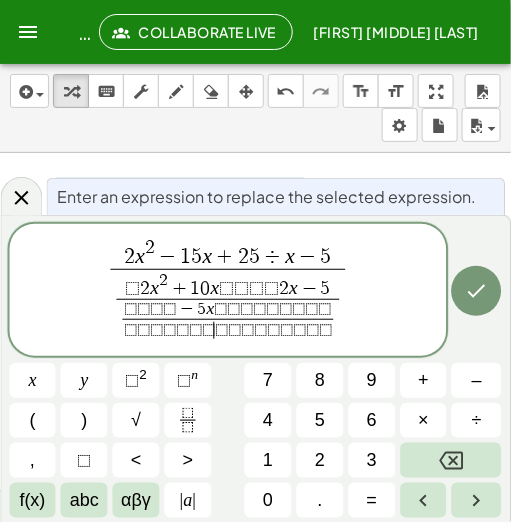 click on "[FORMULA]" at bounding box center [227, 330] 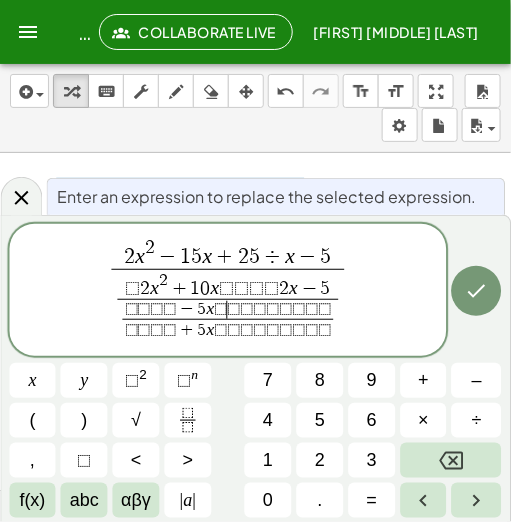 click on "⬚" at bounding box center (220, 309) 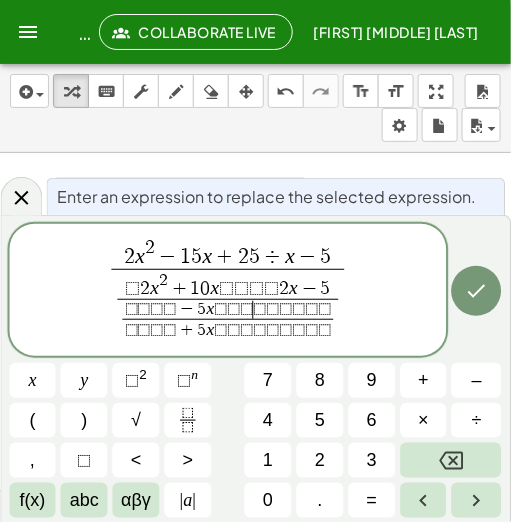 click on "⬚" at bounding box center [259, 309] 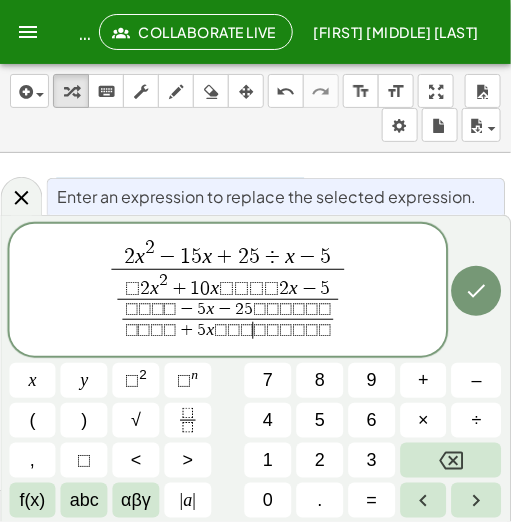 click on "⬚" at bounding box center [246, 330] 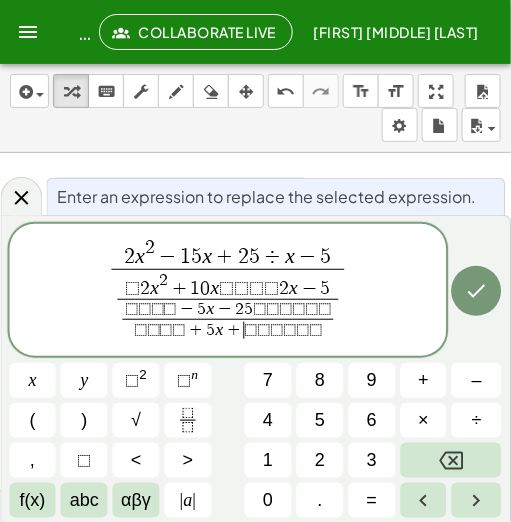 click on "+" at bounding box center (233, 331) 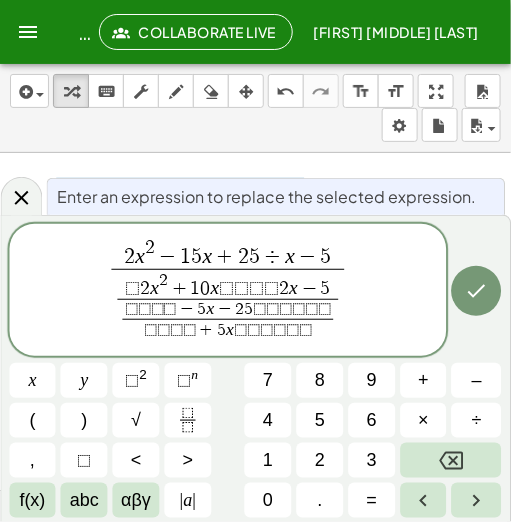 click on "−" at bounding box center [224, 310] 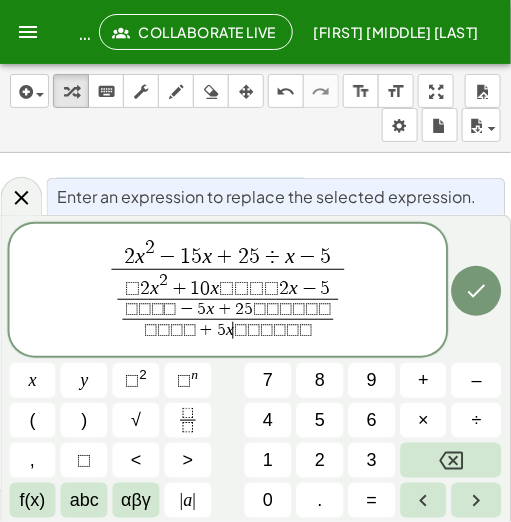 click on "⬚" at bounding box center (240, 330) 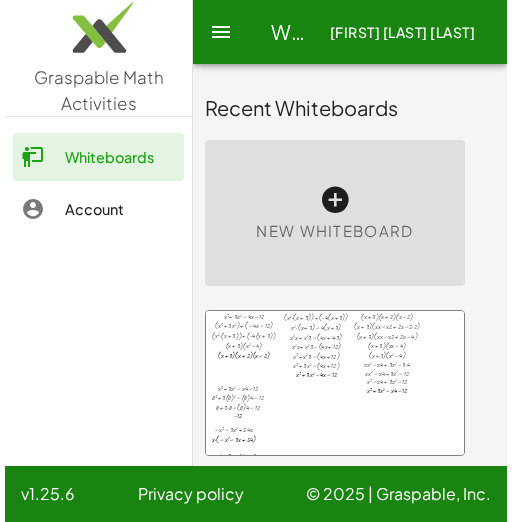 scroll, scrollTop: 0, scrollLeft: 0, axis: both 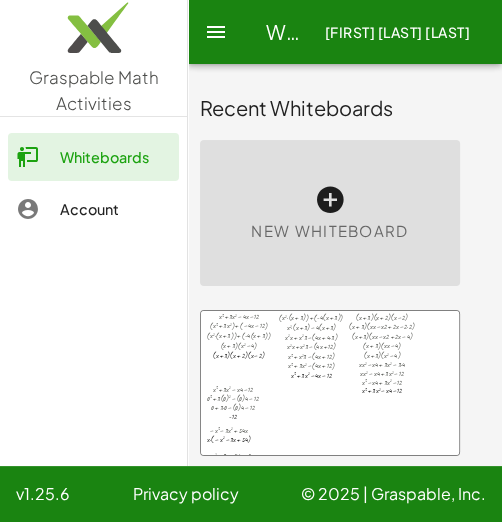 click on "New Whiteboard" at bounding box center [330, 213] 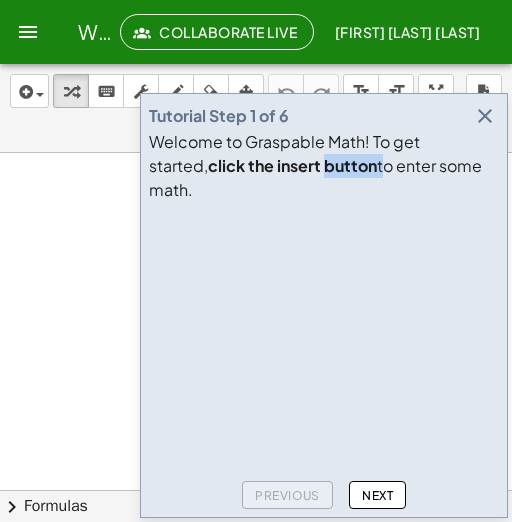 click on "click the insert button" at bounding box center [292, 165] 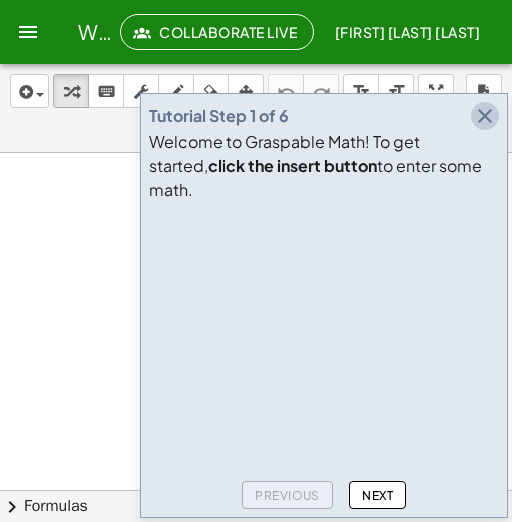 click at bounding box center (485, 116) 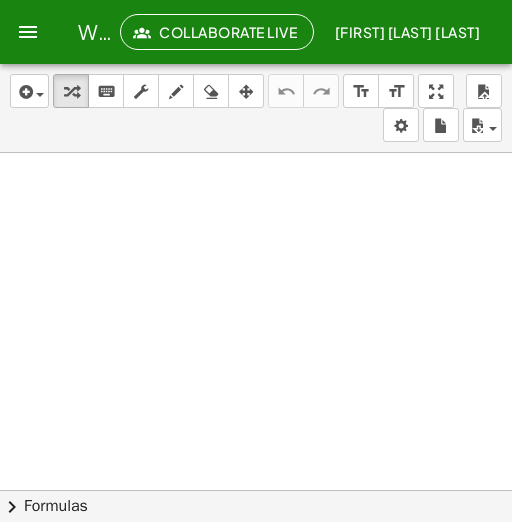 click at bounding box center [256, 516] 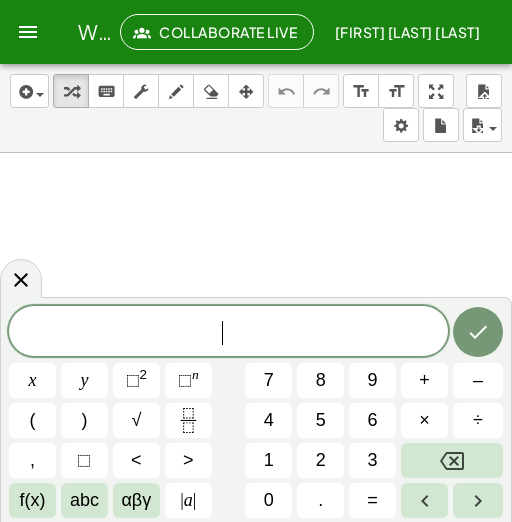 click at bounding box center (256, 516) 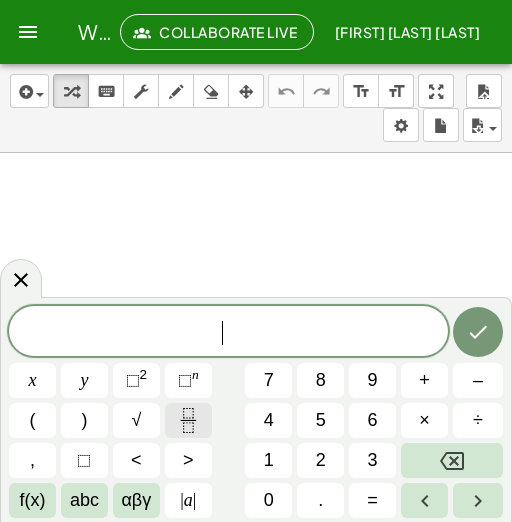 click 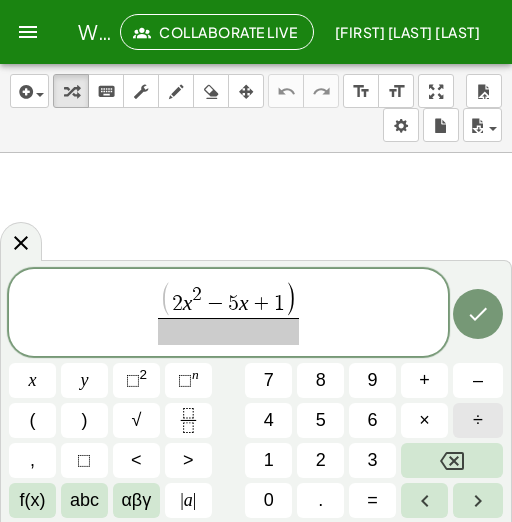click on "÷" at bounding box center (478, 420) 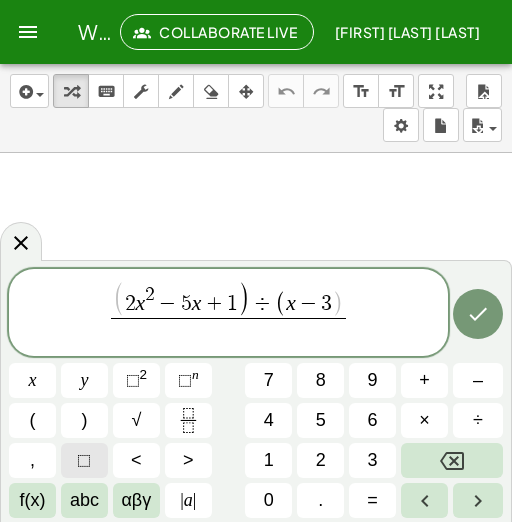 click on "⬚" at bounding box center (84, 460) 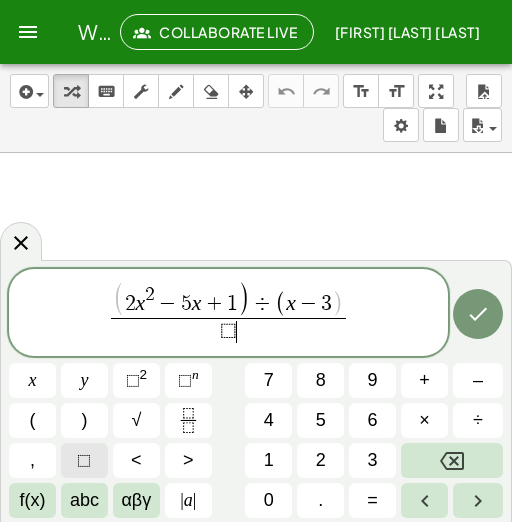 click on "⬚" at bounding box center [84, 460] 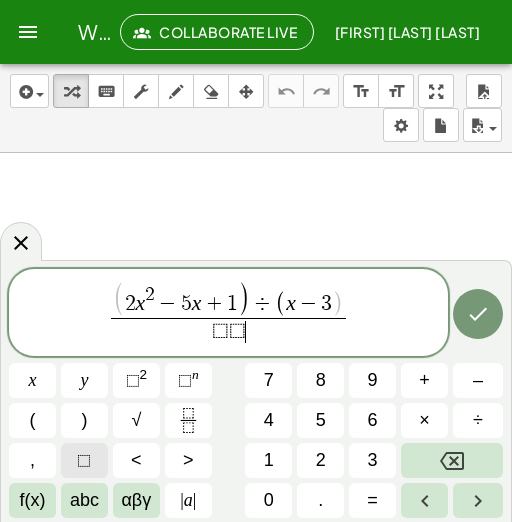 click on "⬚" at bounding box center [84, 460] 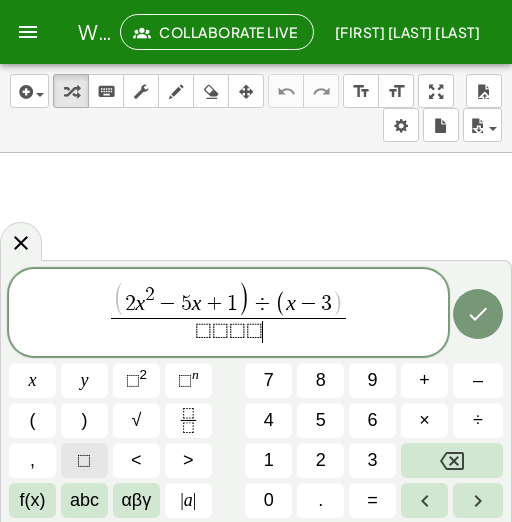 click on "⬚" at bounding box center [84, 460] 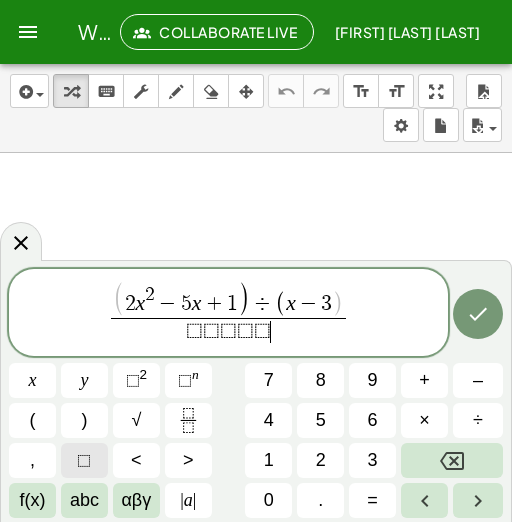 click on "⬚" at bounding box center [84, 460] 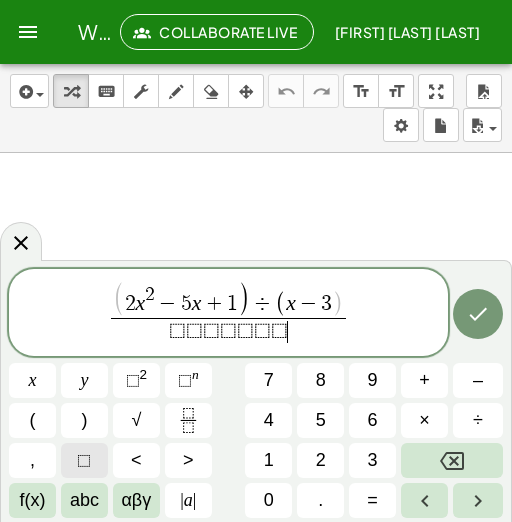 click on "⬚" at bounding box center (84, 460) 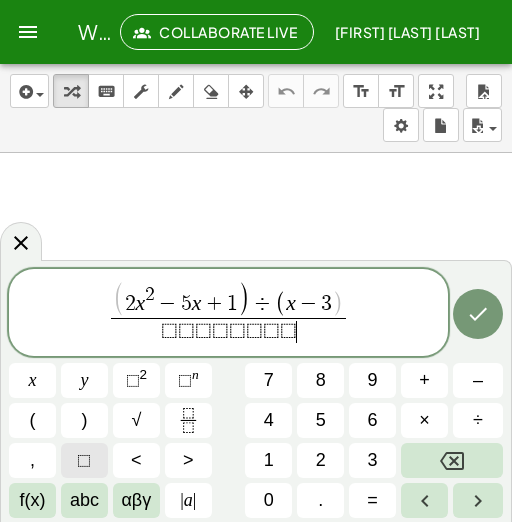 click on "⬚" at bounding box center (84, 460) 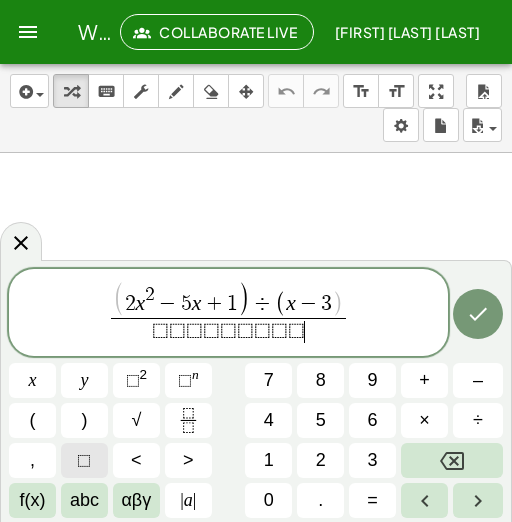 click on "⬚" at bounding box center [84, 460] 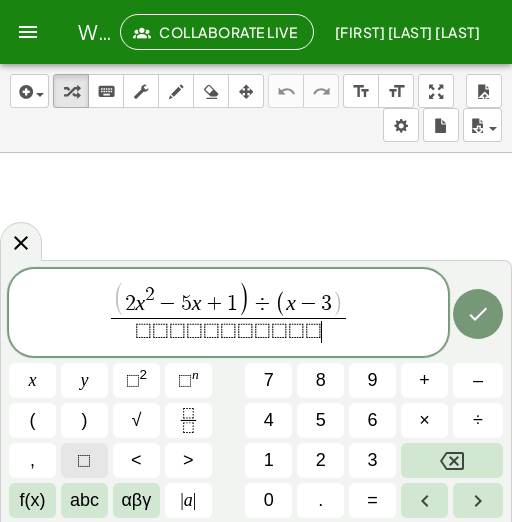 click on "⬚" at bounding box center [84, 460] 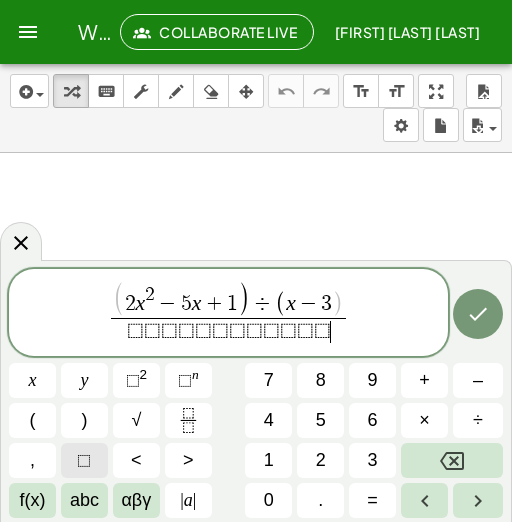 click on "⬚" at bounding box center (84, 460) 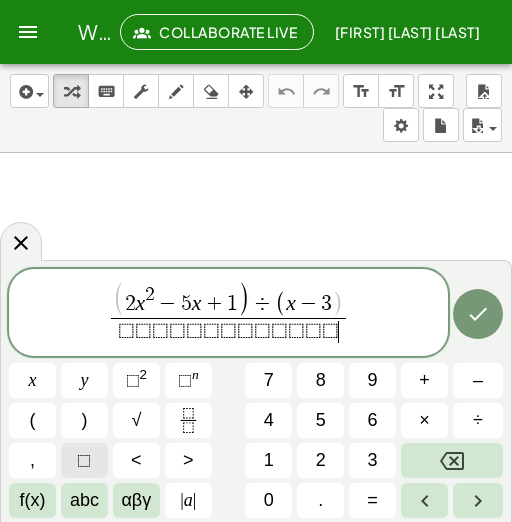 click on "⬚" at bounding box center [84, 460] 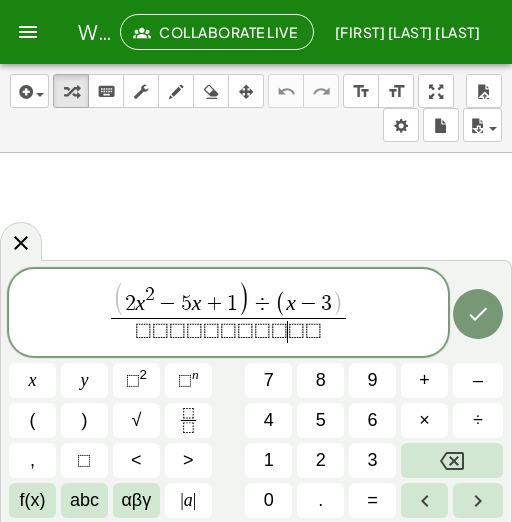 click on "[FORMULA]" at bounding box center [228, 331] 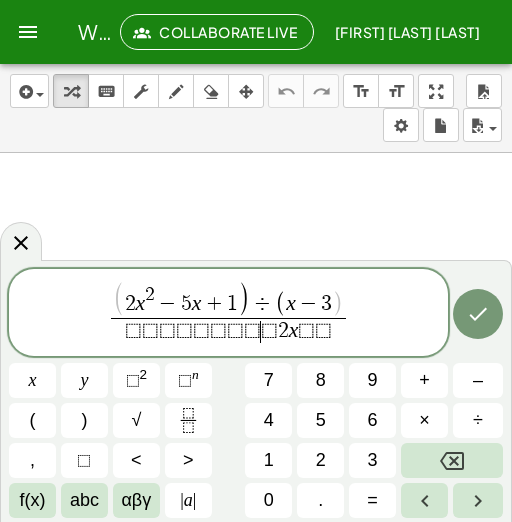 click on "⬚" at bounding box center [269, 331] 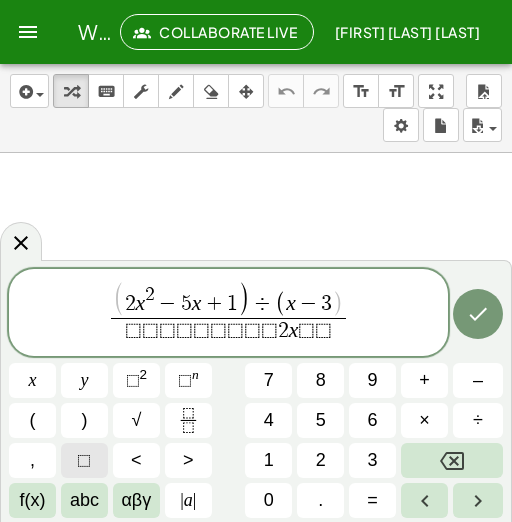 click on "⬚" at bounding box center [84, 460] 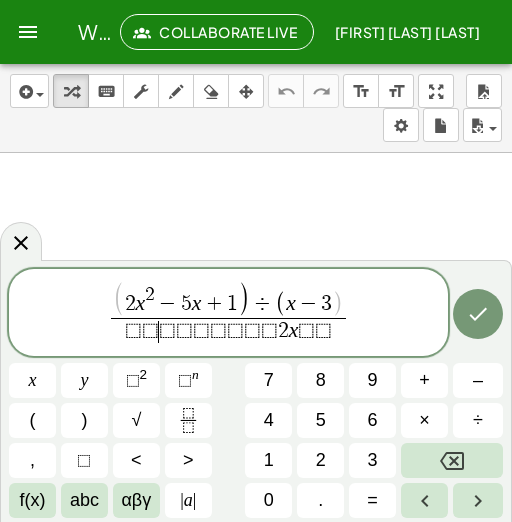 click on "[FORMULA]" at bounding box center [228, 331] 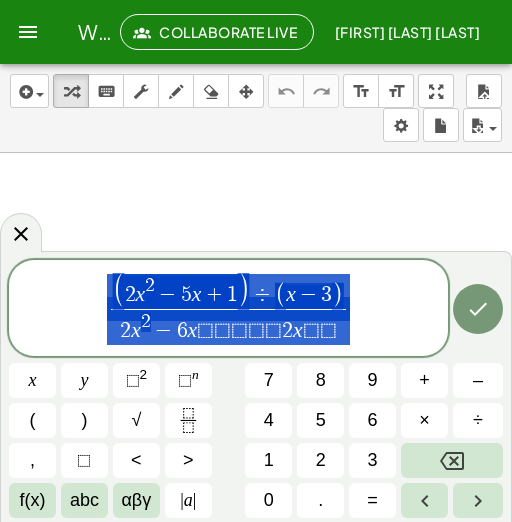 drag, startPoint x: 93, startPoint y: 280, endPoint x: 299, endPoint y: 312, distance: 208.47063 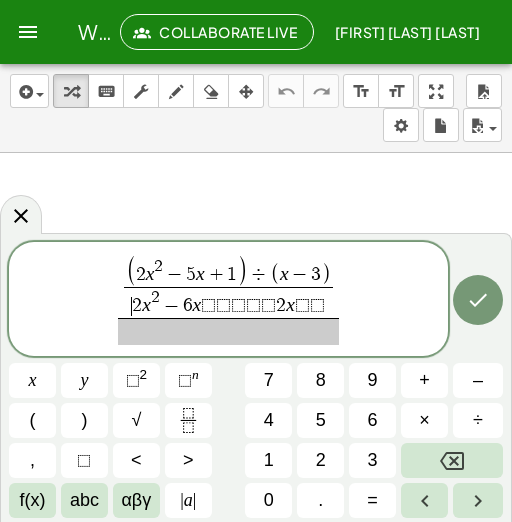 click on "2" at bounding box center (137, 306) 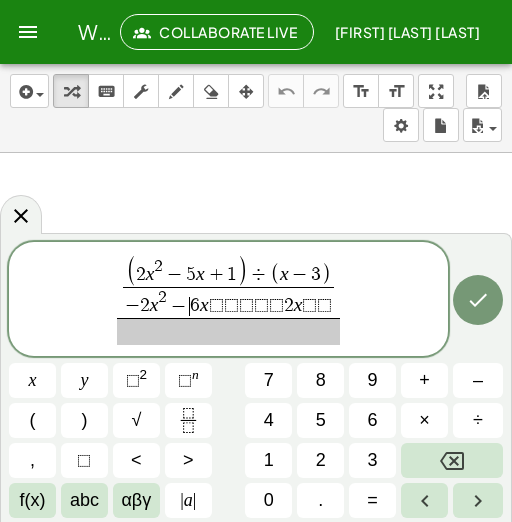 click on "−" at bounding box center (178, 306) 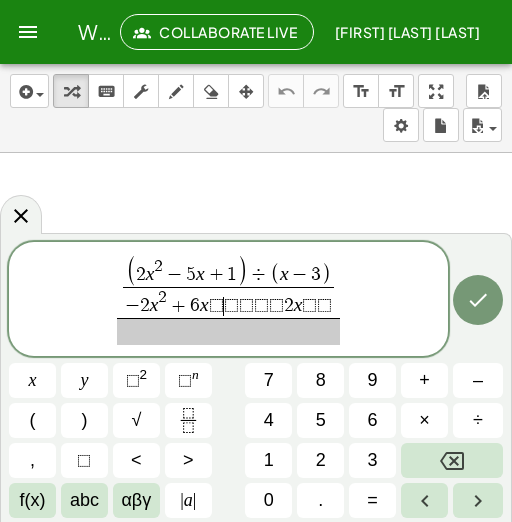 click on "⬚" at bounding box center (231, 306) 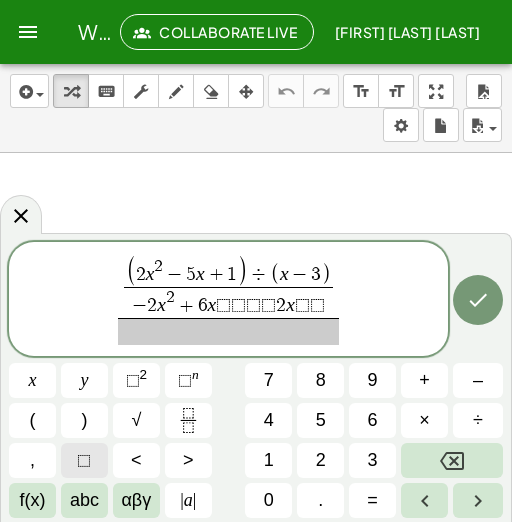 click on "⬚" at bounding box center (84, 460) 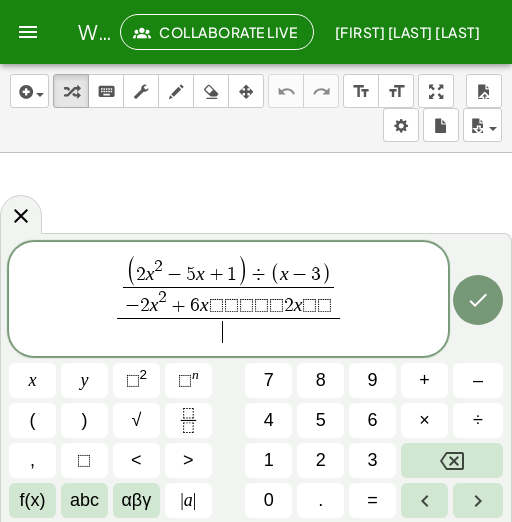 click on "​" at bounding box center (229, 331) 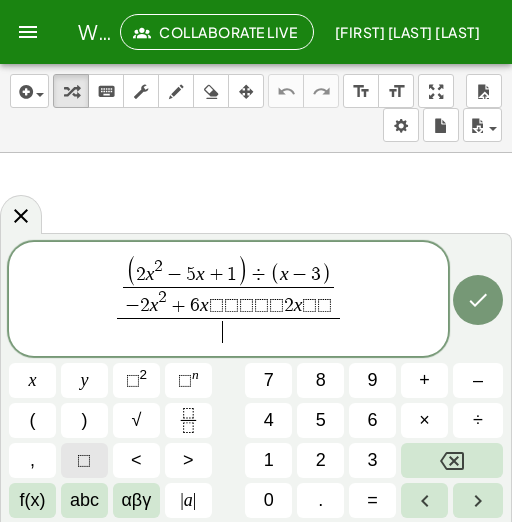 click on "⬚" at bounding box center (84, 460) 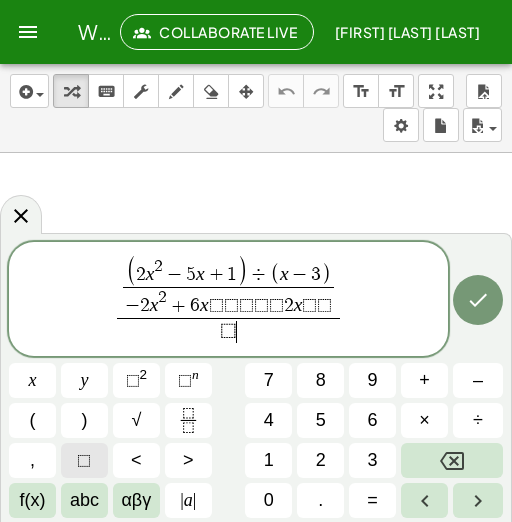 click on "⬚" at bounding box center (84, 460) 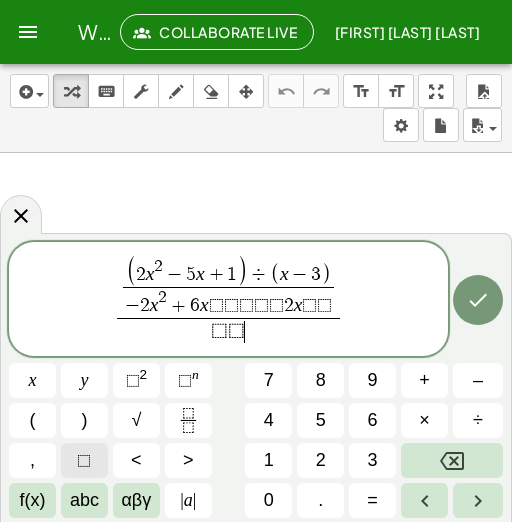 click on "⬚" at bounding box center (84, 460) 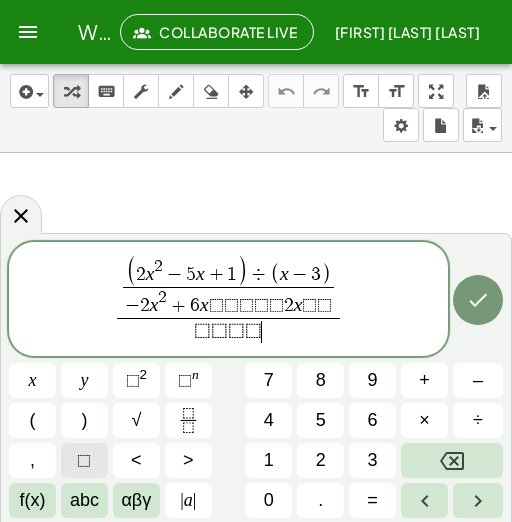 click on "⬚" at bounding box center (84, 460) 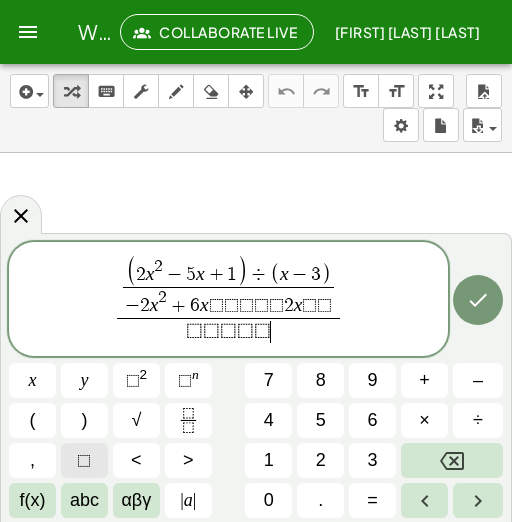 click on "⬚" at bounding box center (84, 460) 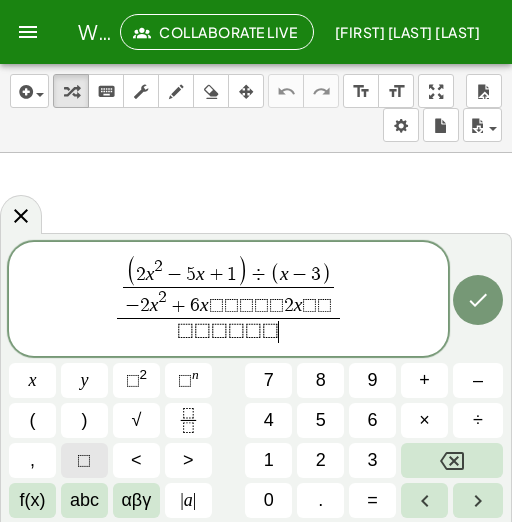 click on "⬚" at bounding box center [84, 460] 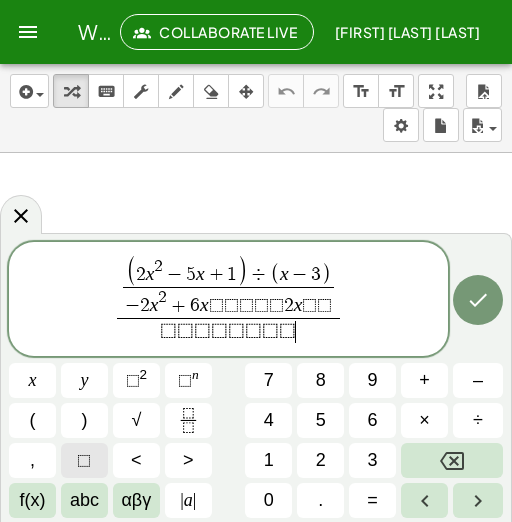 click on "⬚" at bounding box center (84, 460) 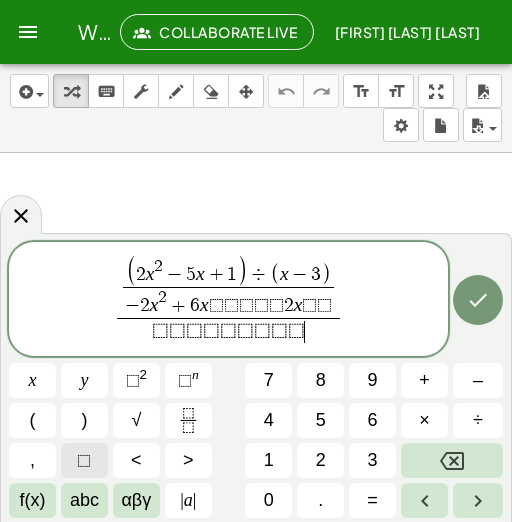 click on "⬚" at bounding box center (84, 460) 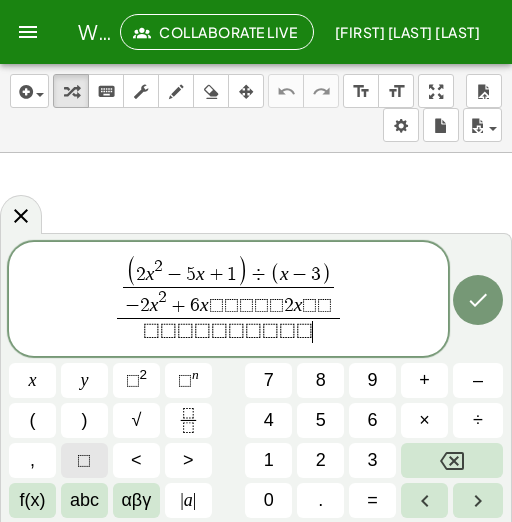 click on "⬚" at bounding box center [84, 460] 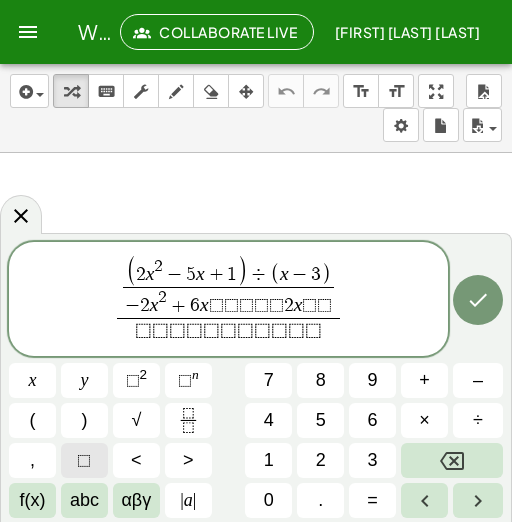 click on "⬚" at bounding box center [84, 460] 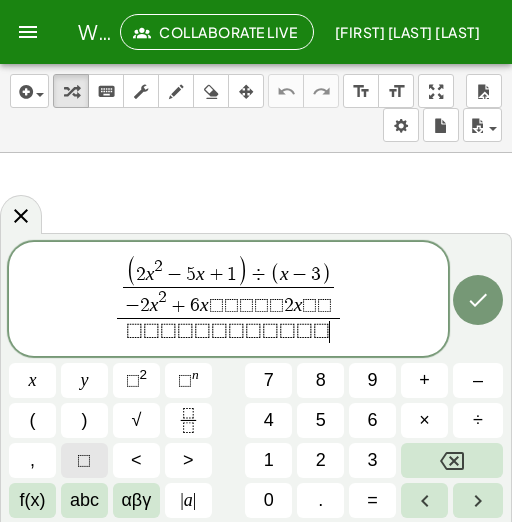 click on "⬚" at bounding box center [84, 460] 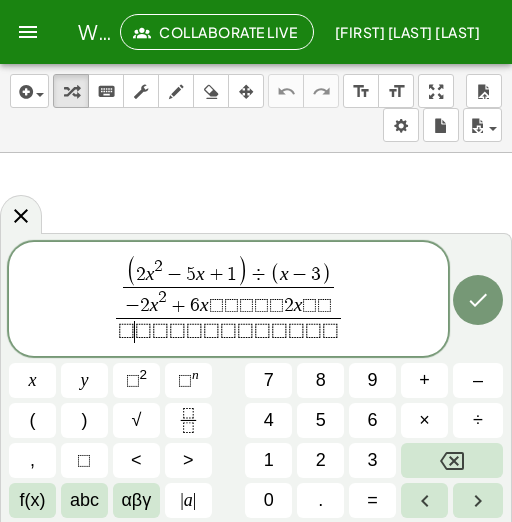 click on "[FORMULA]" at bounding box center (228, 331) 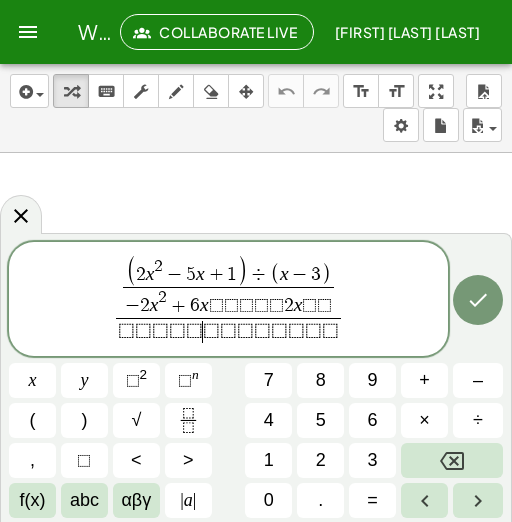 click on "⬚" at bounding box center [194, 331] 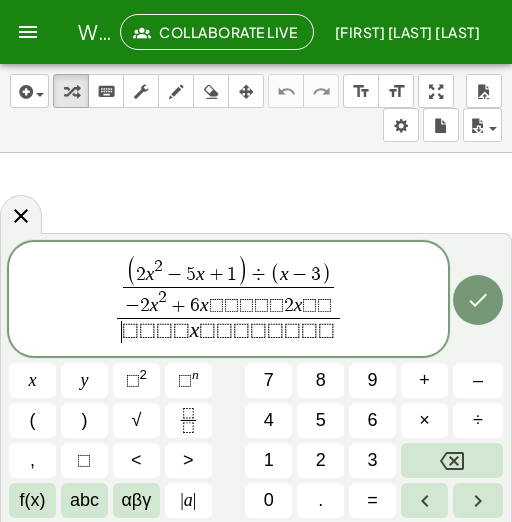 click on "[FORMULA]" at bounding box center (229, 331) 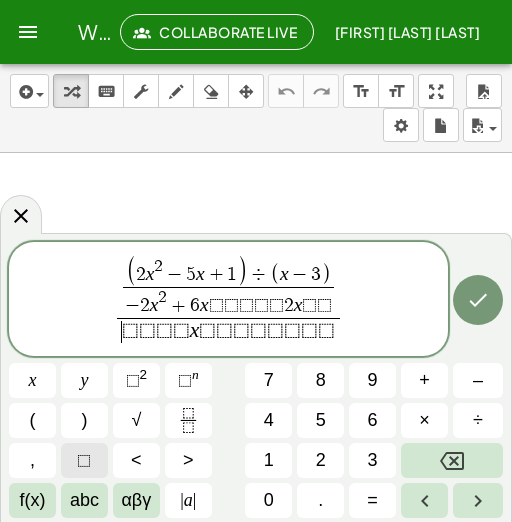 click on "⬚" at bounding box center (84, 460) 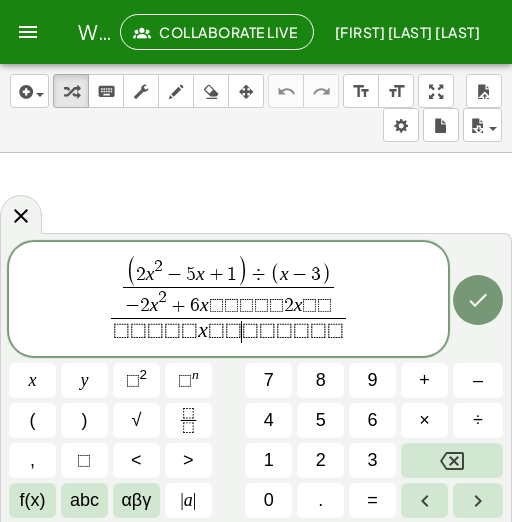 click on "⬚" at bounding box center [233, 331] 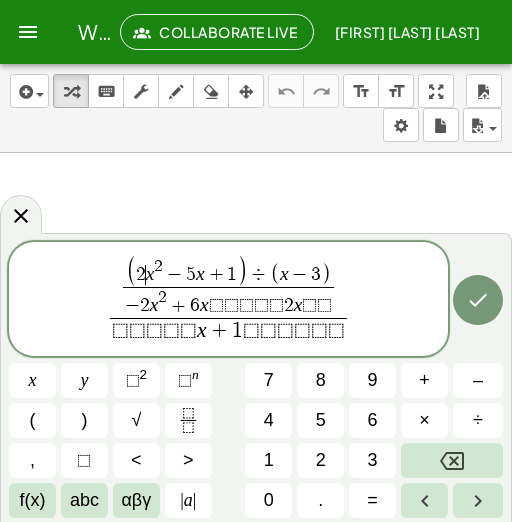 click on "[FORMULA]" at bounding box center (187, 271) 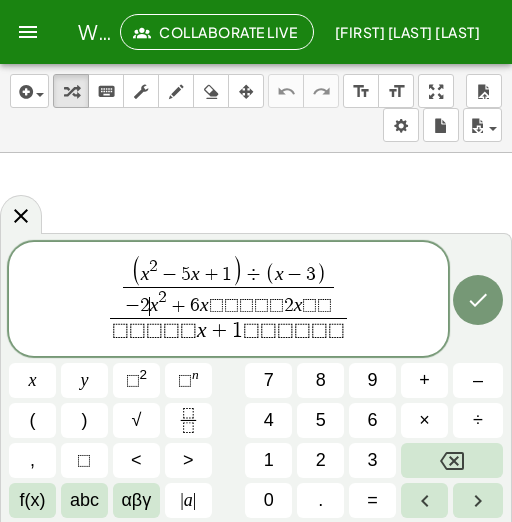 click on "[FORMULA]" at bounding box center [229, 303] 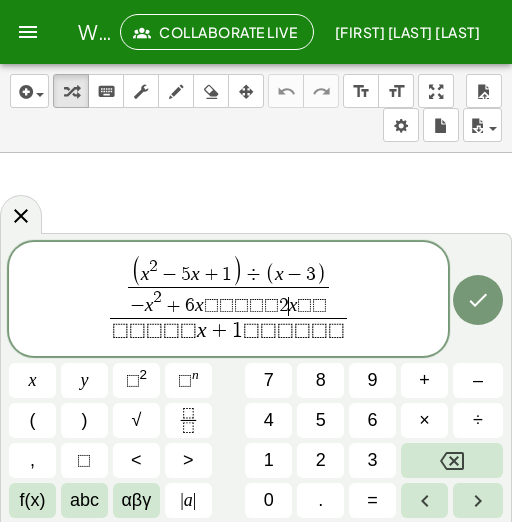 click on "[FORMULA]" at bounding box center [229, 303] 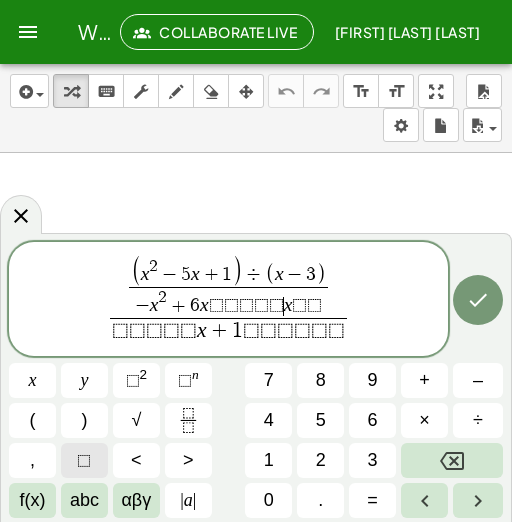 click on "⬚" at bounding box center [84, 460] 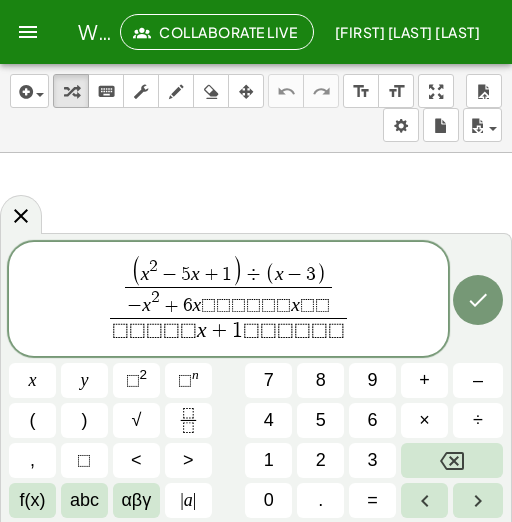 click on "[FORMULA]" at bounding box center (256, 380) 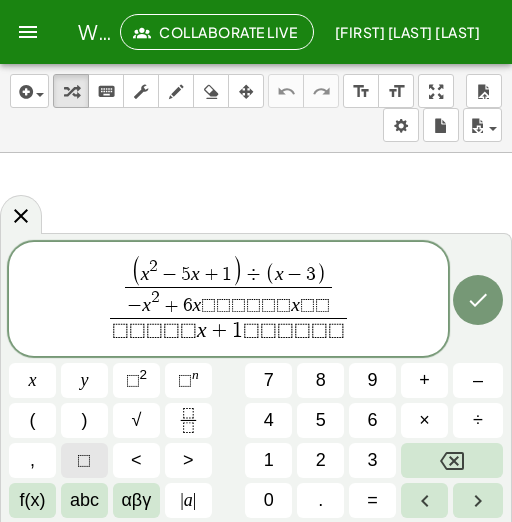 click on "⬚" at bounding box center (84, 460) 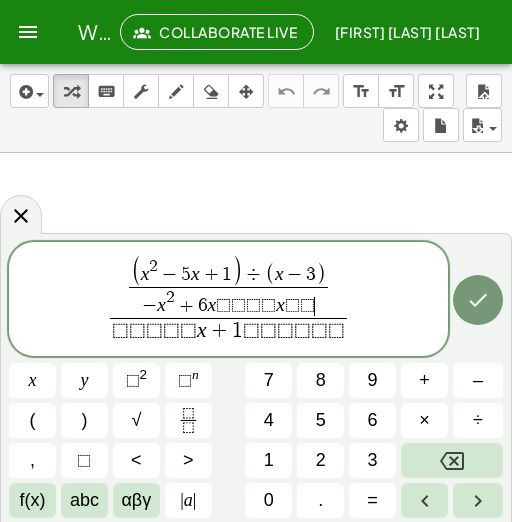 click on "⬚" at bounding box center [307, 306] 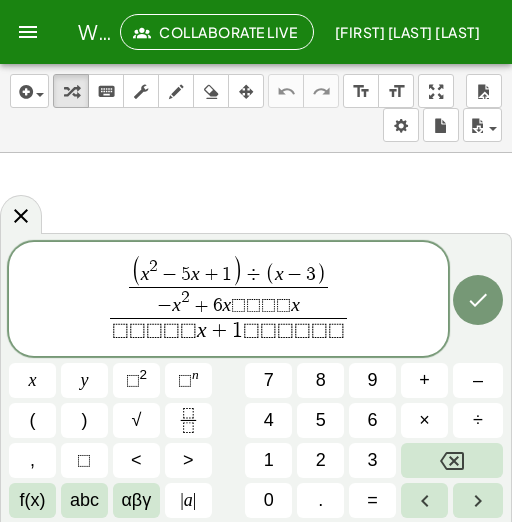 click on "⬚" at bounding box center [283, 306] 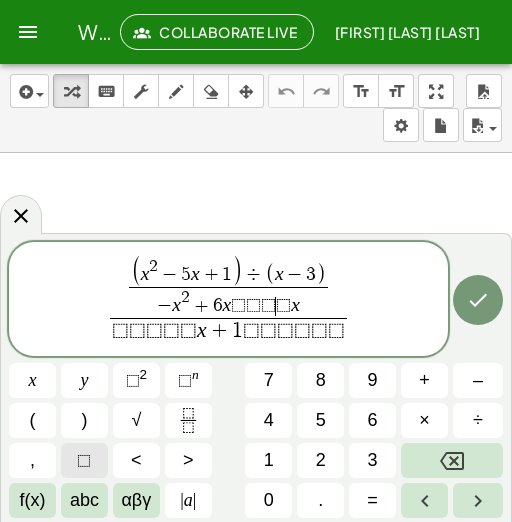 click on "⬚" at bounding box center [84, 460] 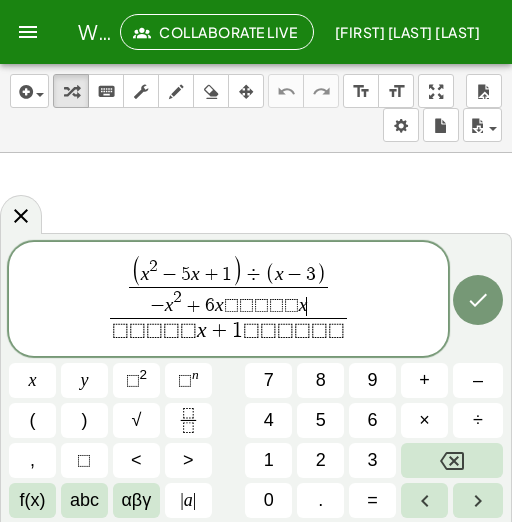 click on "[FORMULA]" at bounding box center (228, 303) 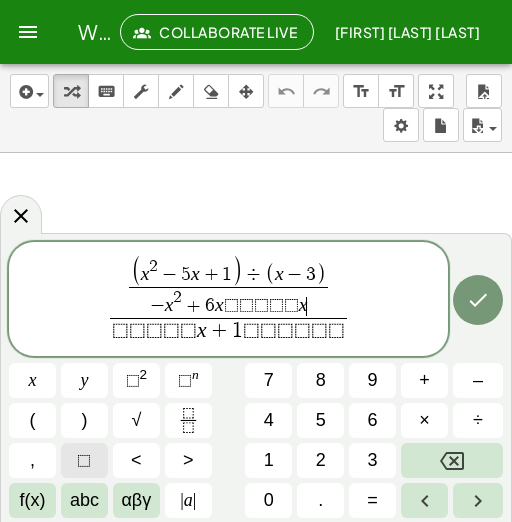 click on "⬚" at bounding box center [84, 460] 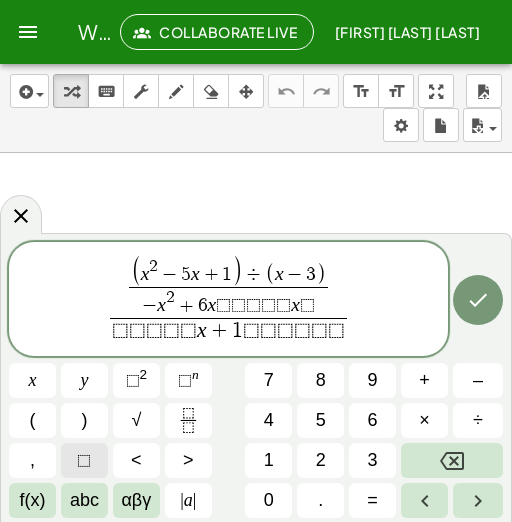 click on "⬚" at bounding box center (84, 460) 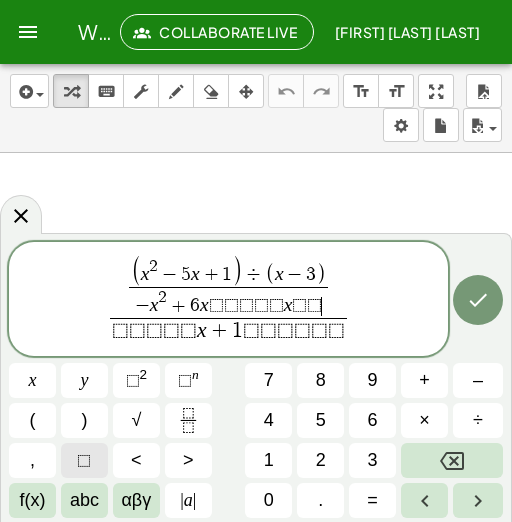 click on "⬚" at bounding box center (84, 460) 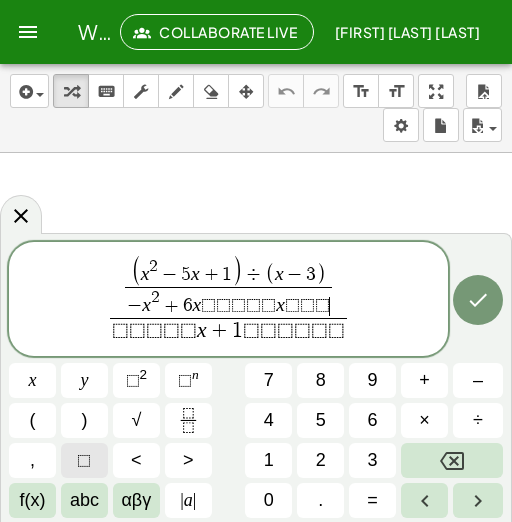 click on "⬚" at bounding box center [84, 460] 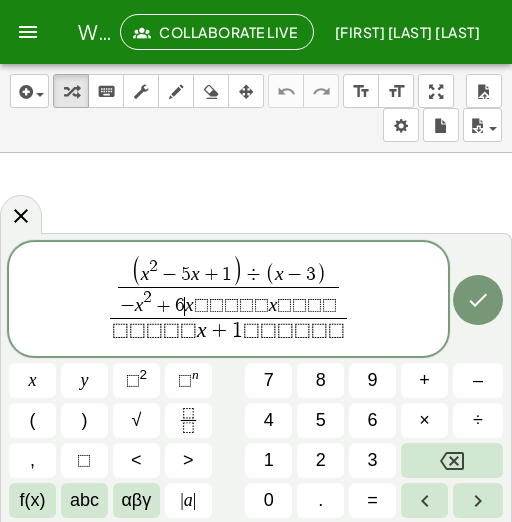 click on "x" at bounding box center (189, 305) 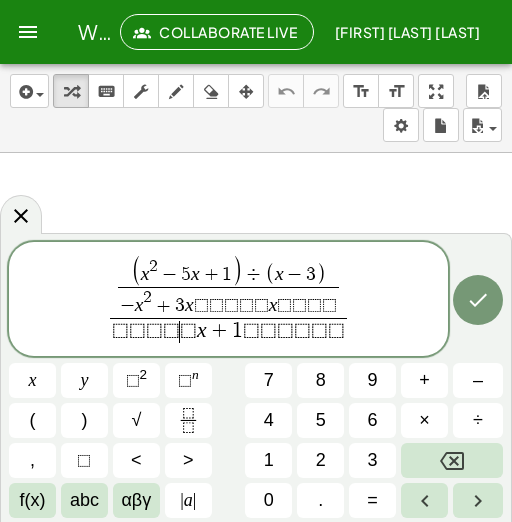click on "⬚" at bounding box center [188, 331] 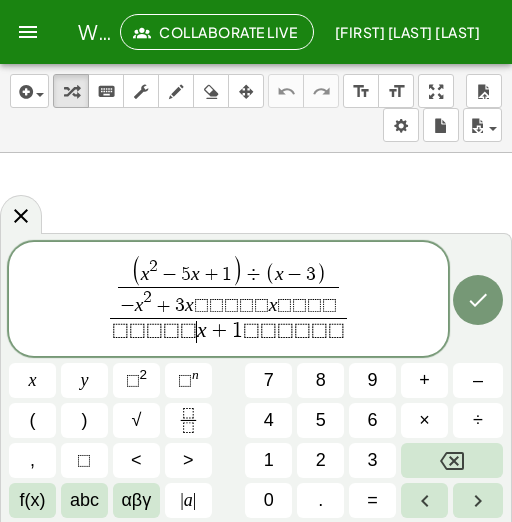 click on "⬚" at bounding box center (188, 331) 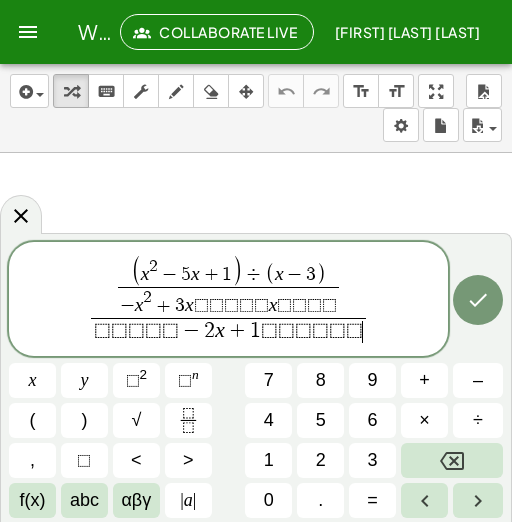 click on "[FORMULA]" at bounding box center (228, 300) 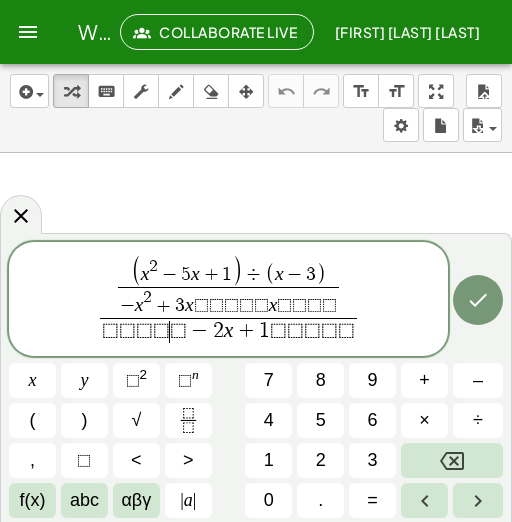 click on "⬚" at bounding box center (178, 331) 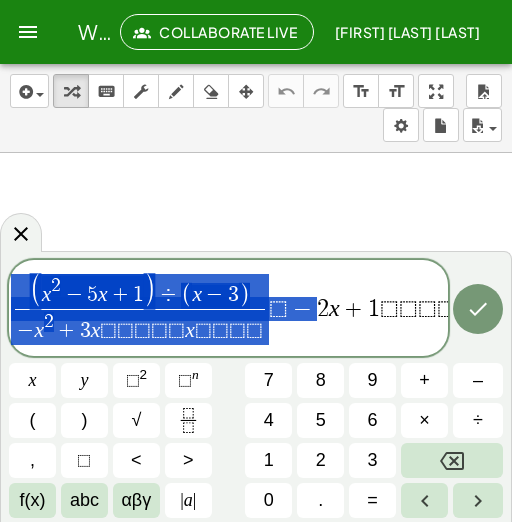 drag, startPoint x: 263, startPoint y: 308, endPoint x: 300, endPoint y: 307, distance: 37.01351 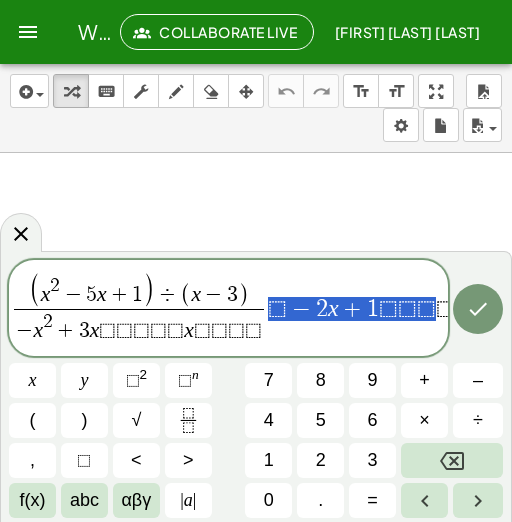scroll, scrollTop: 0, scrollLeft: 1, axis: horizontal 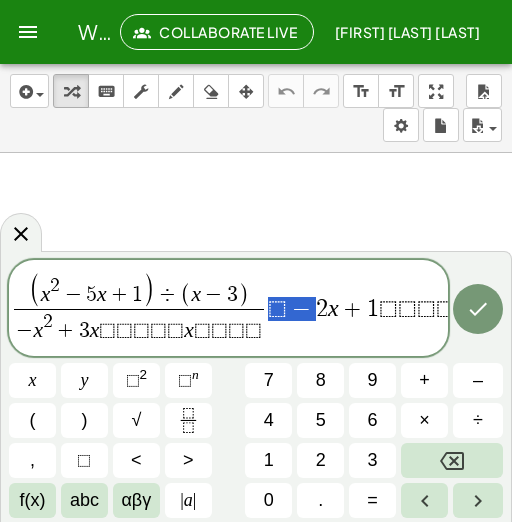 drag, startPoint x: 264, startPoint y: 311, endPoint x: 301, endPoint y: 311, distance: 37 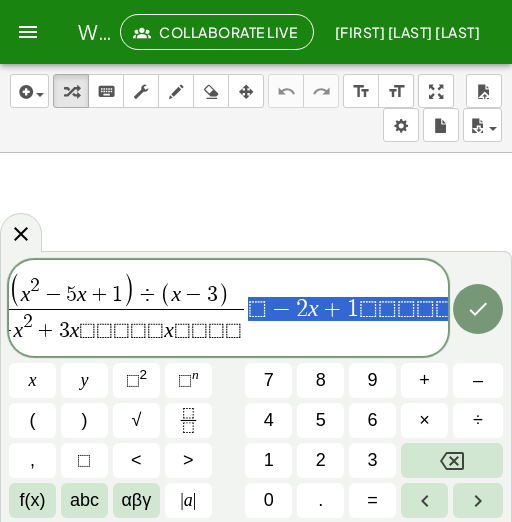 scroll, scrollTop: 0, scrollLeft: 21, axis: horizontal 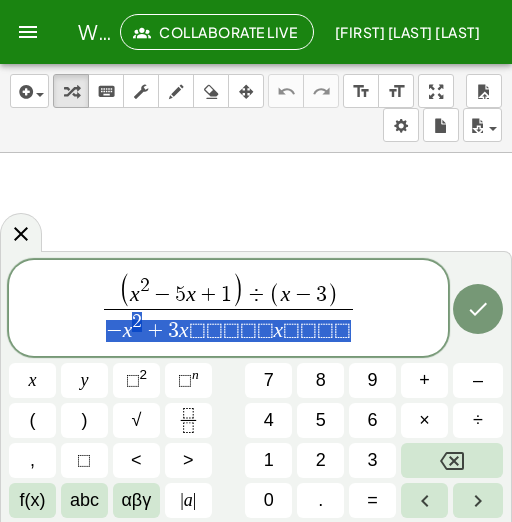 drag, startPoint x: 107, startPoint y: 333, endPoint x: 352, endPoint y: 331, distance: 245.00816 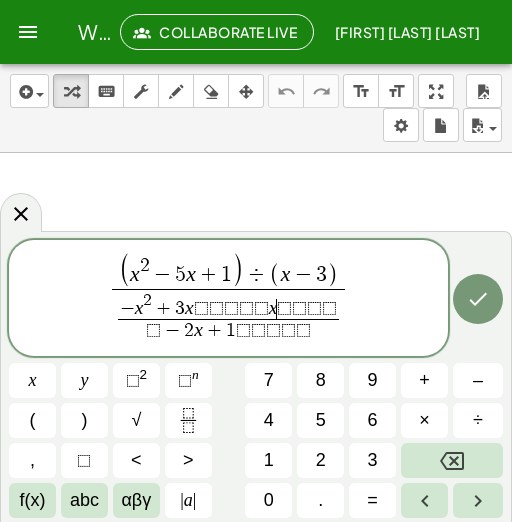 click on "⬚" at bounding box center (284, 308) 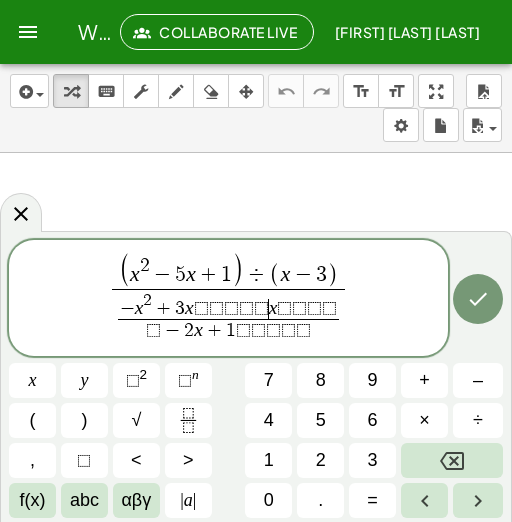 click on "⬚" at bounding box center (261, 308) 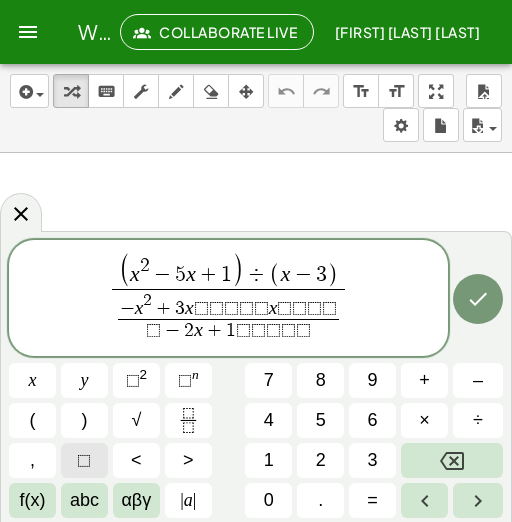 click on "⬚" at bounding box center [84, 460] 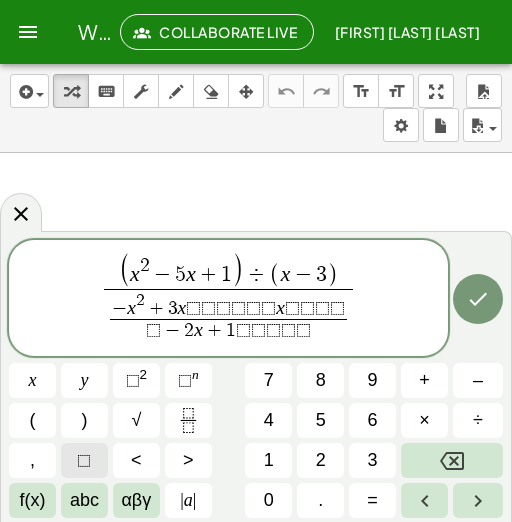click on "⬚" at bounding box center (84, 460) 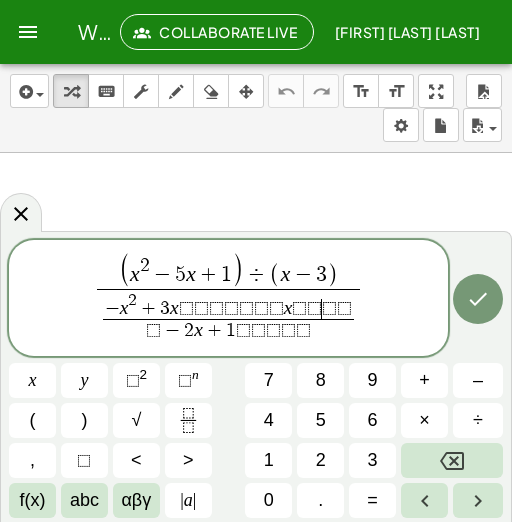 click on "⬚" at bounding box center (314, 308) 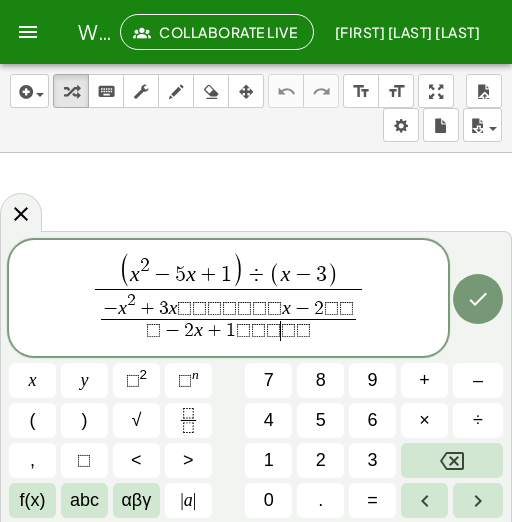 click on "[FORMULA]" at bounding box center [228, 331] 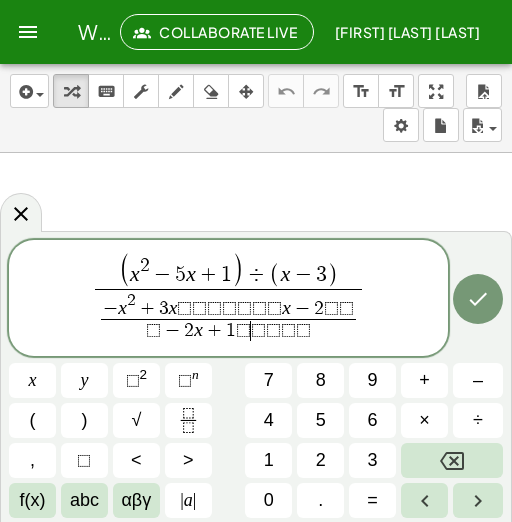 click on "⬚" at bounding box center [258, 330] 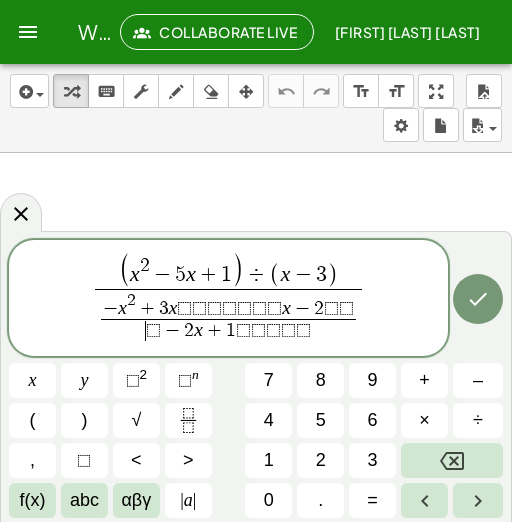 click on "[FORMULA]" at bounding box center [228, 331] 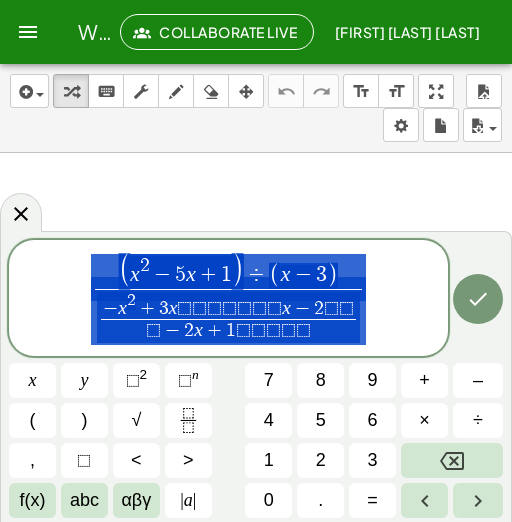 drag, startPoint x: 140, startPoint y: 276, endPoint x: 267, endPoint y: 296, distance: 128.56516 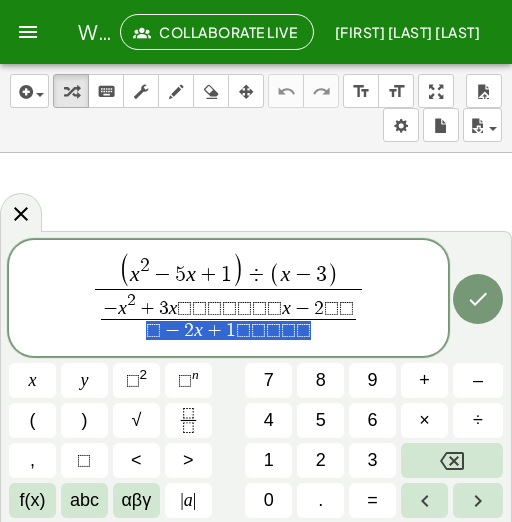drag, startPoint x: 139, startPoint y: 340, endPoint x: 321, endPoint y: 341, distance: 182.00275 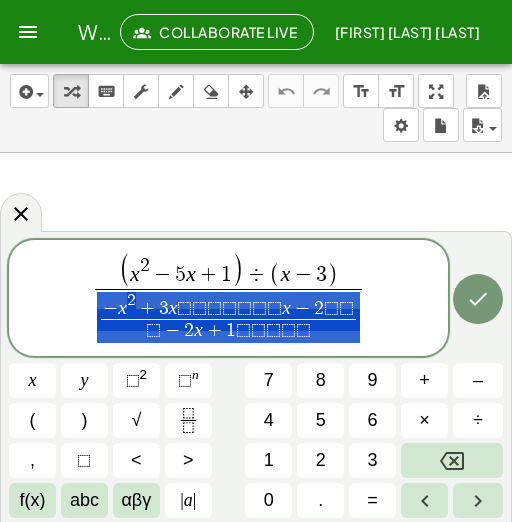 drag, startPoint x: 107, startPoint y: 308, endPoint x: 310, endPoint y: 326, distance: 203.79646 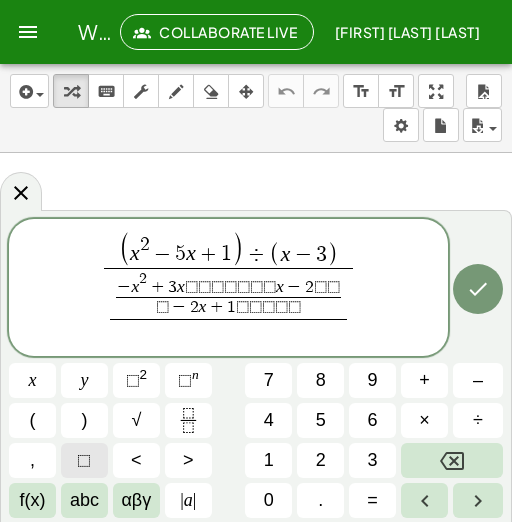 click on "⬚" at bounding box center (84, 460) 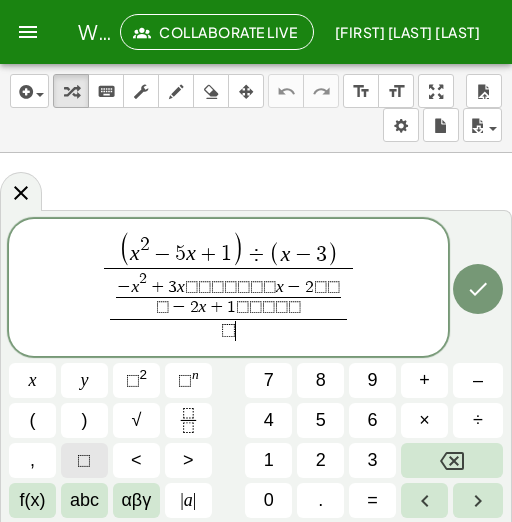 click on "⬚" at bounding box center (84, 460) 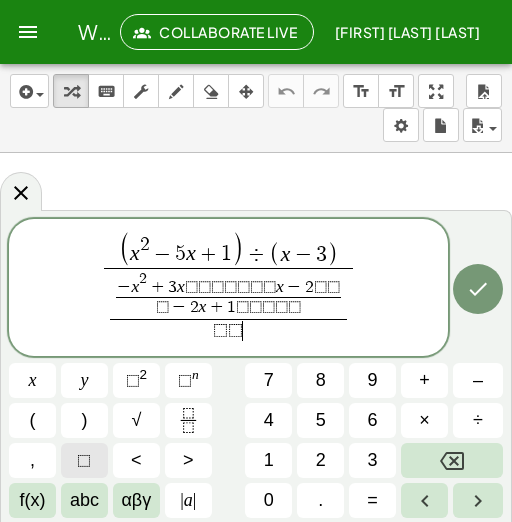 click on "⬚" at bounding box center (84, 460) 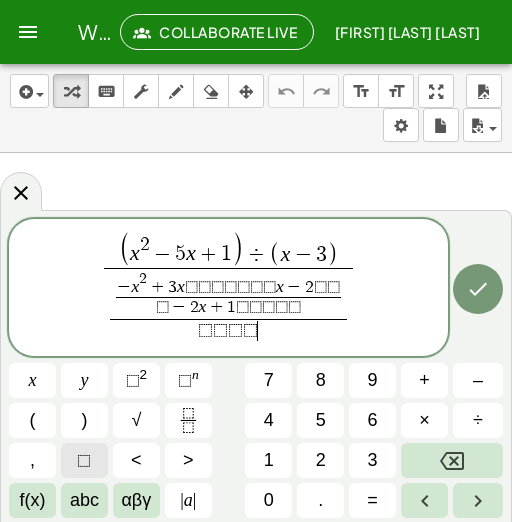click on "⬚" at bounding box center [84, 460] 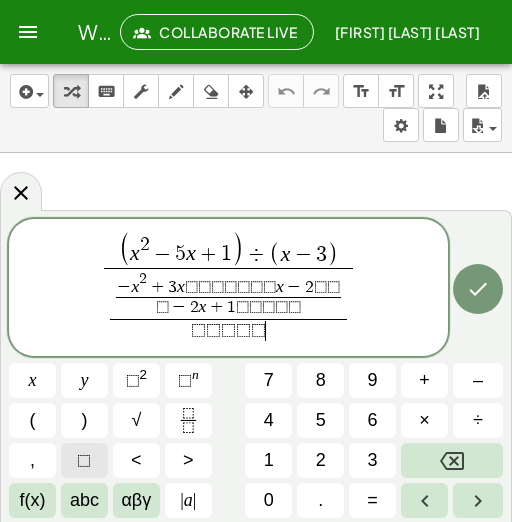 click on "⬚" at bounding box center (84, 460) 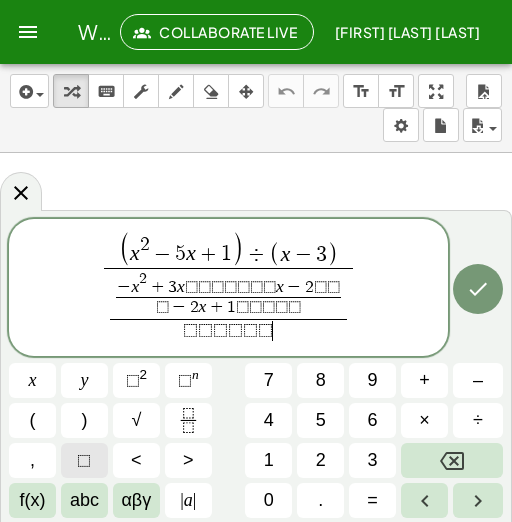 click on "⬚" at bounding box center (84, 460) 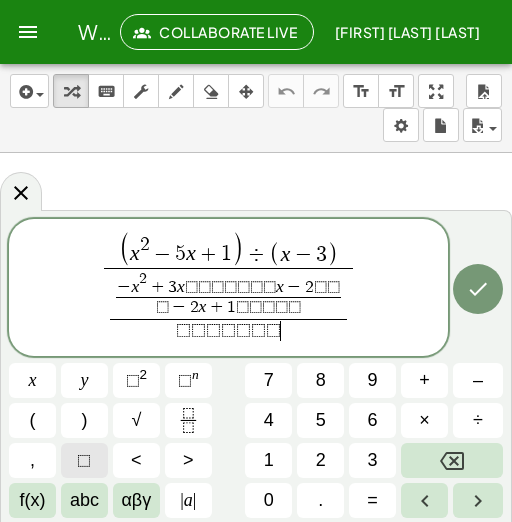 click on "⬚" at bounding box center [84, 460] 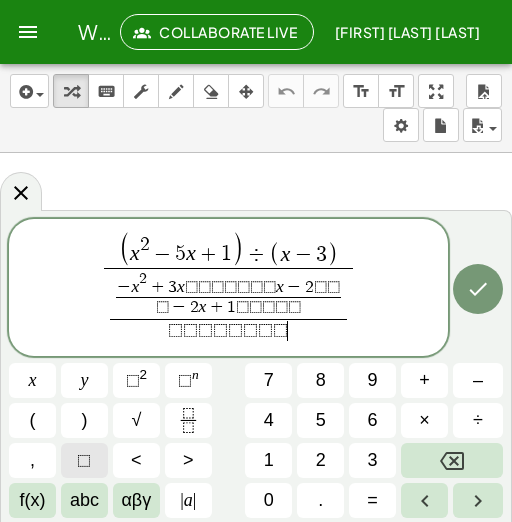 click on "⬚" at bounding box center [84, 460] 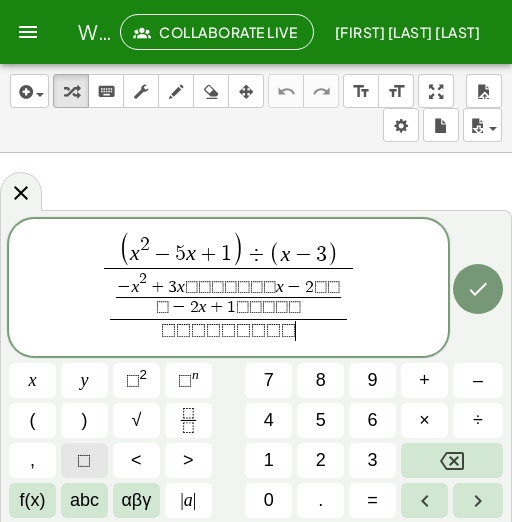 click on "⬚" at bounding box center [84, 460] 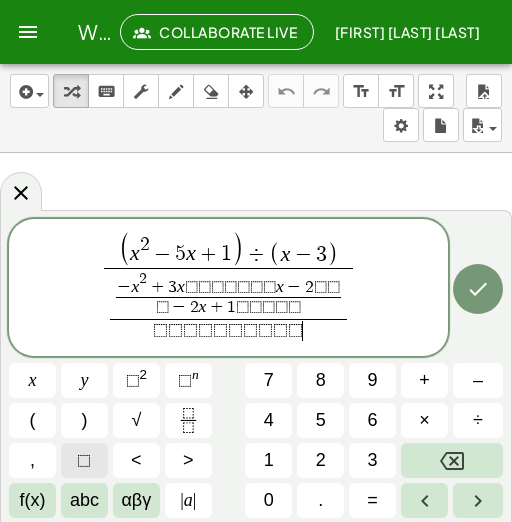 click on "⬚" at bounding box center [84, 460] 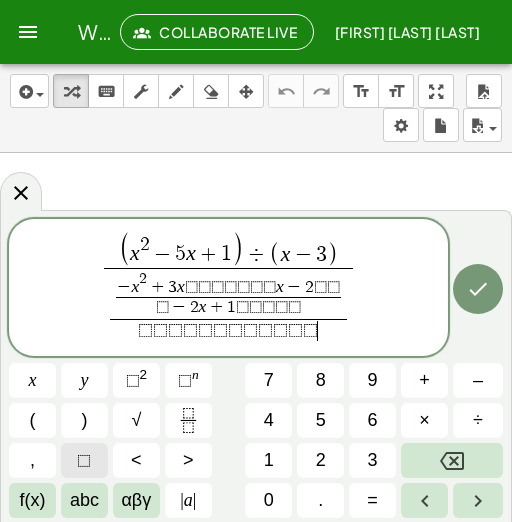 click on "⬚" at bounding box center [84, 460] 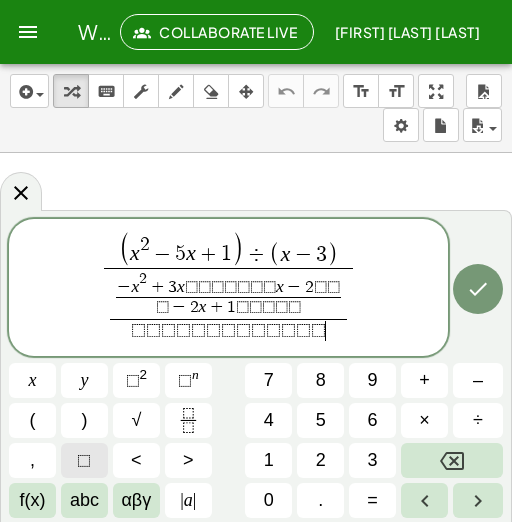 click on "⬚" at bounding box center [84, 460] 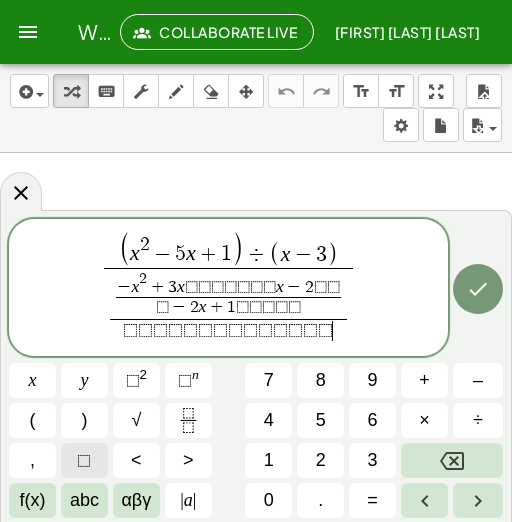 click on "⬚" at bounding box center (84, 460) 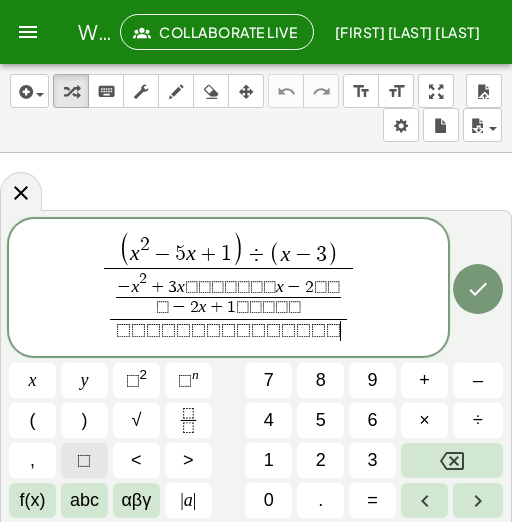 click on "⬚" at bounding box center (84, 460) 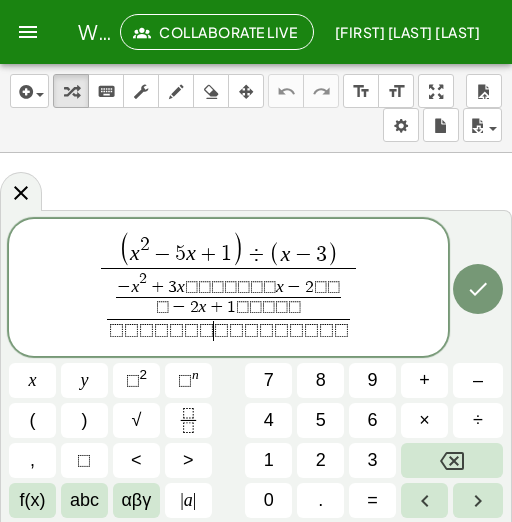 click on "[FORMULA]" at bounding box center [229, 331] 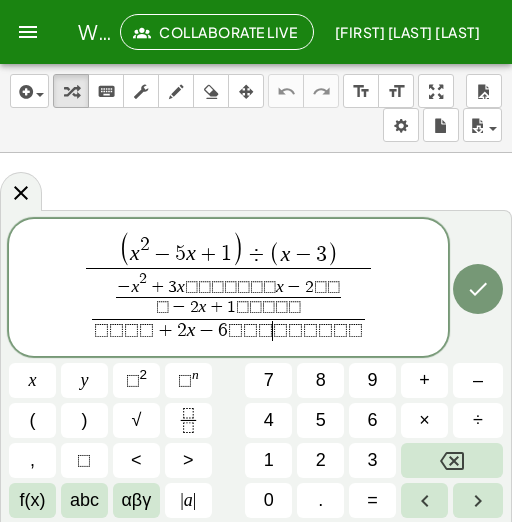 click on "⬚" at bounding box center [280, 330] 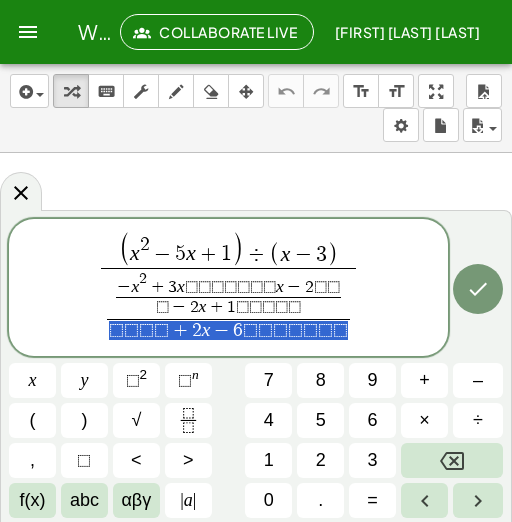 drag, startPoint x: 110, startPoint y: 328, endPoint x: 346, endPoint y: 333, distance: 236.05296 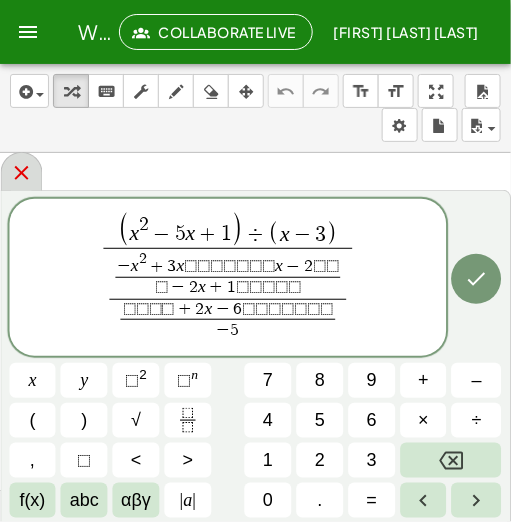 click 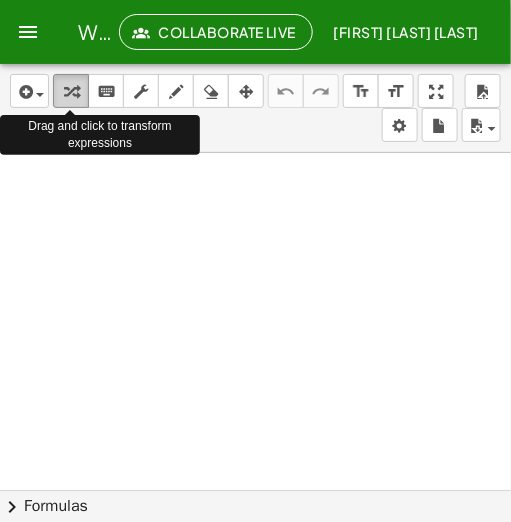 click at bounding box center [71, 91] 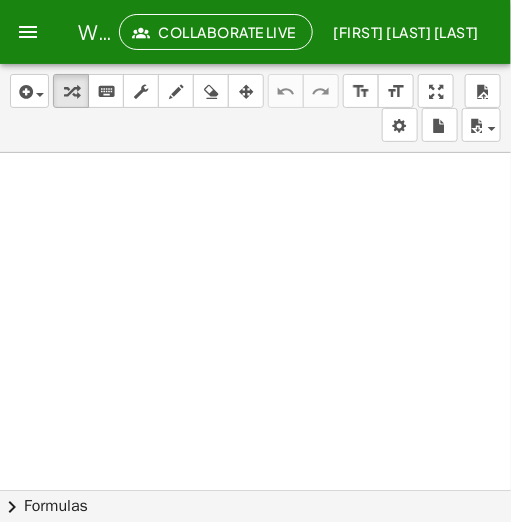 click at bounding box center (255, 516) 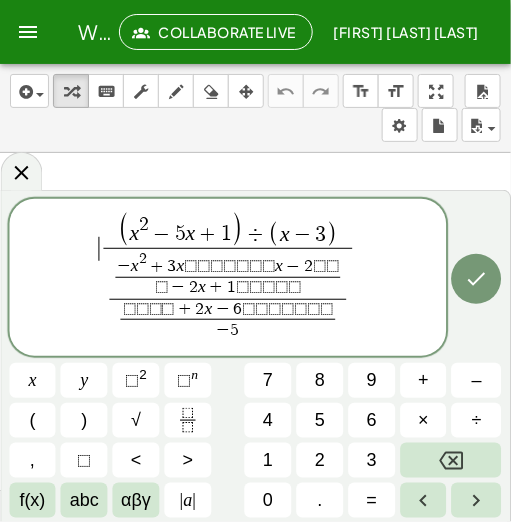 click on "[FORMULA]" at bounding box center [228, 279] 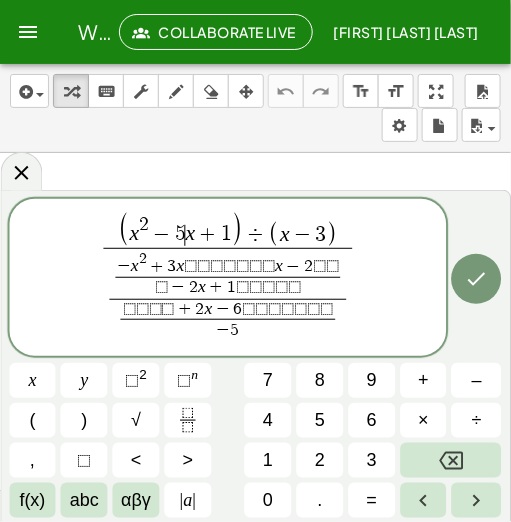 click on "5" at bounding box center (180, 235) 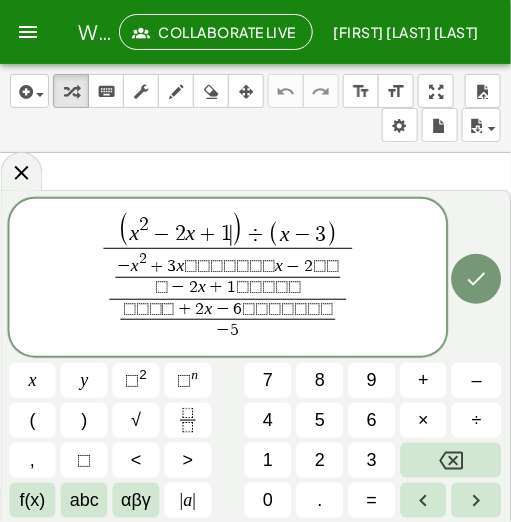 click on ")" at bounding box center [238, 230] 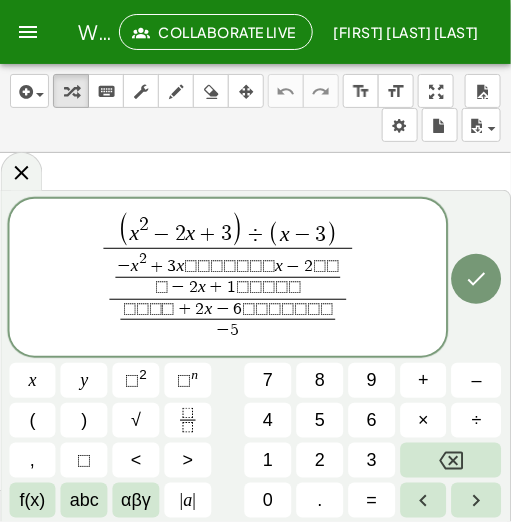 click on "3" at bounding box center [320, 235] 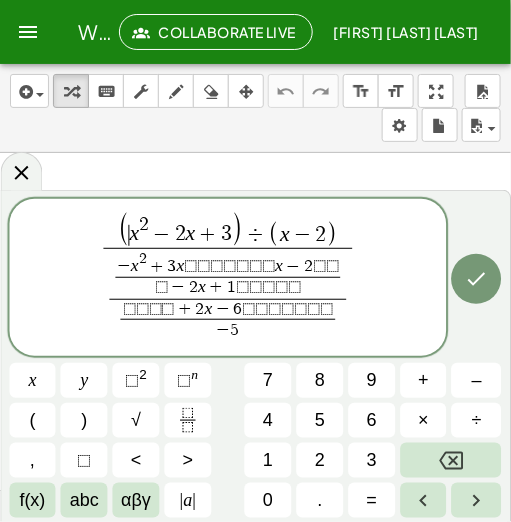click on "(" at bounding box center [124, 230] 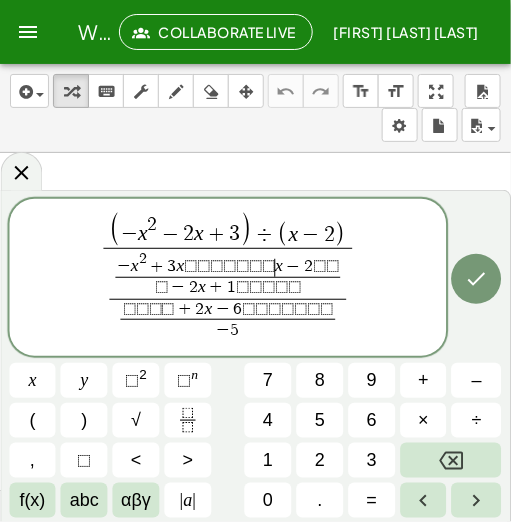 click on "⬚" at bounding box center [268, 267] 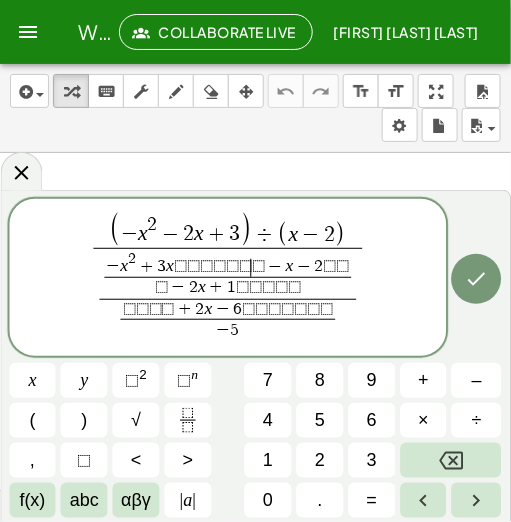 click on "⬚" at bounding box center [245, 267] 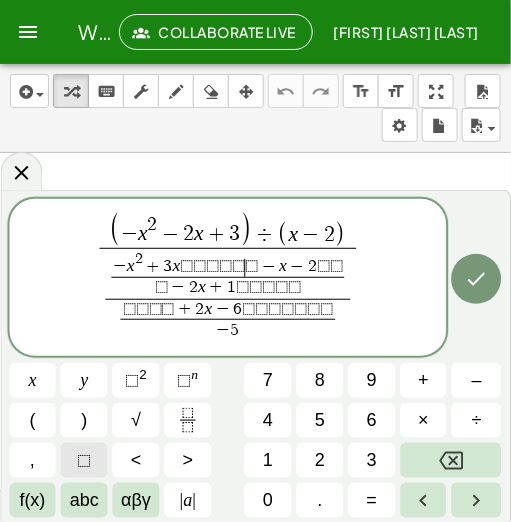 click on "⬚" at bounding box center (84, 460) 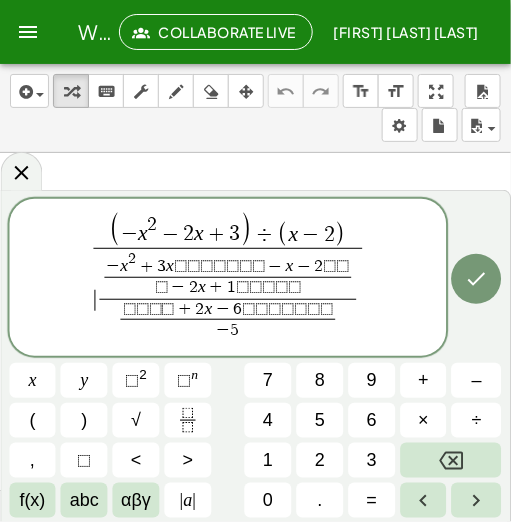 click on "[FORMULA]" at bounding box center (228, 296) 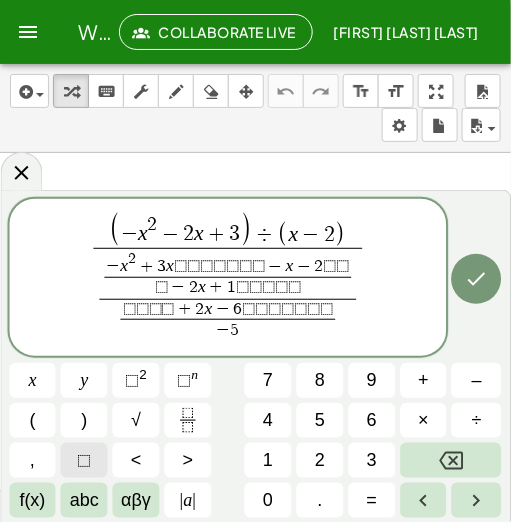 click on "⬚" at bounding box center [84, 460] 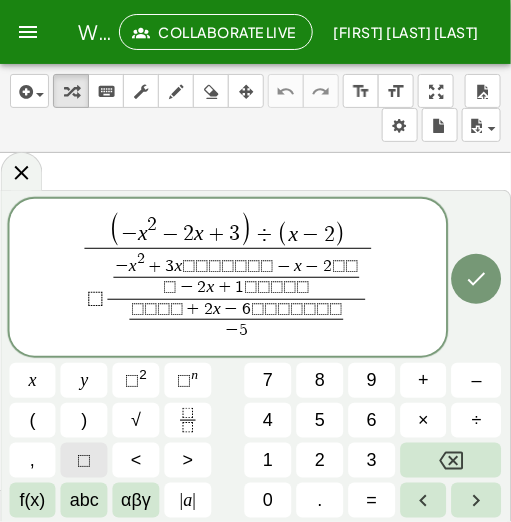 click on "⬚" at bounding box center (84, 460) 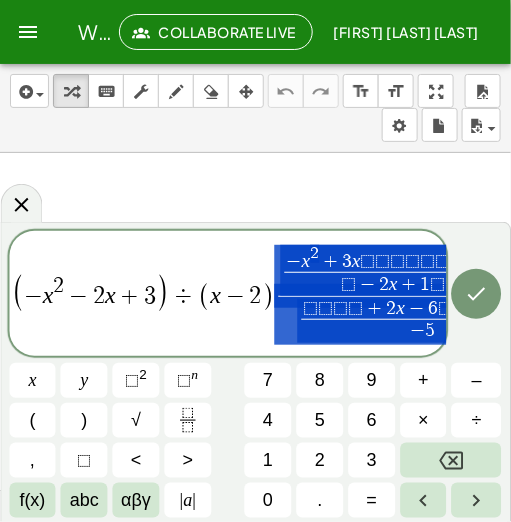 drag, startPoint x: 268, startPoint y: 294, endPoint x: 303, endPoint y: 287, distance: 35.69314 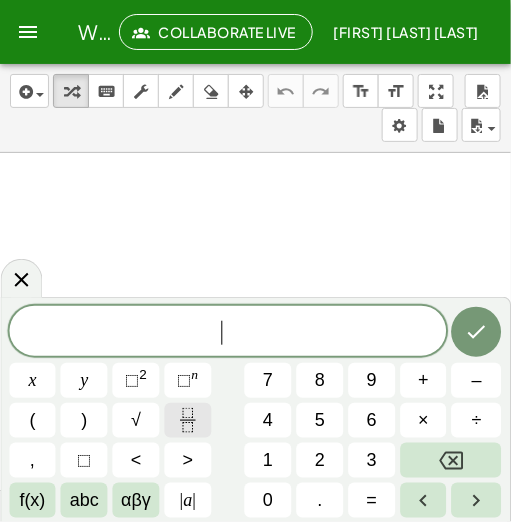 click 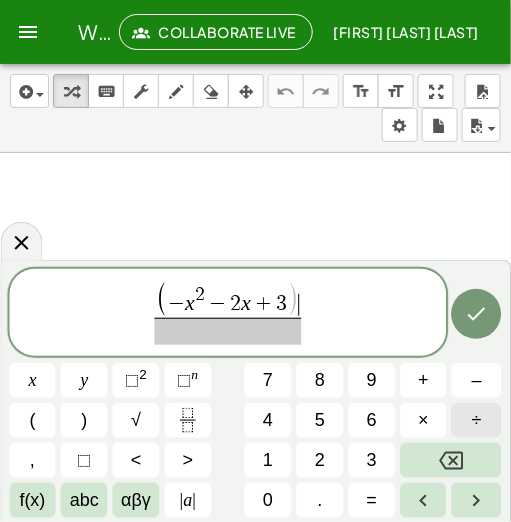 click on "÷" at bounding box center (477, 420) 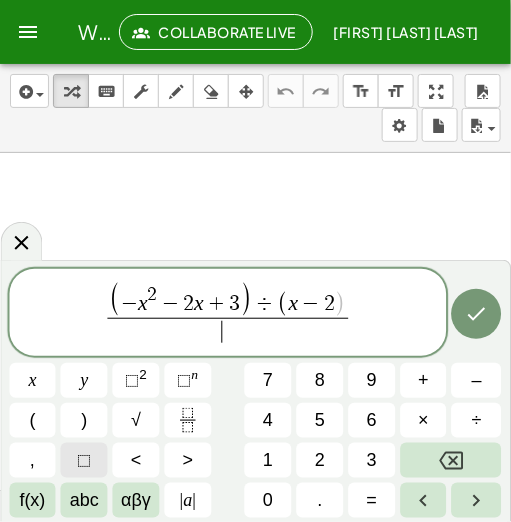 click on "⬚" at bounding box center (84, 460) 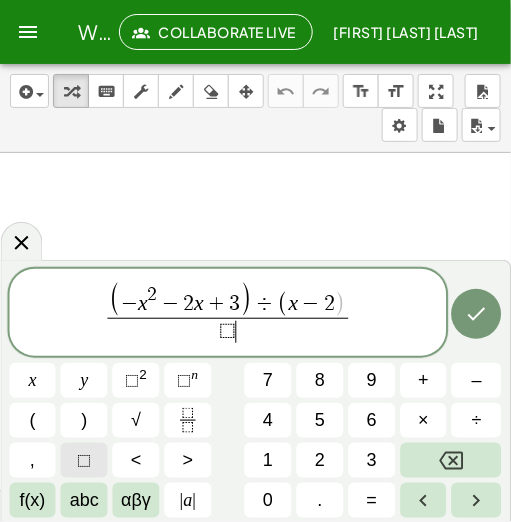 click on "⬚" at bounding box center (84, 460) 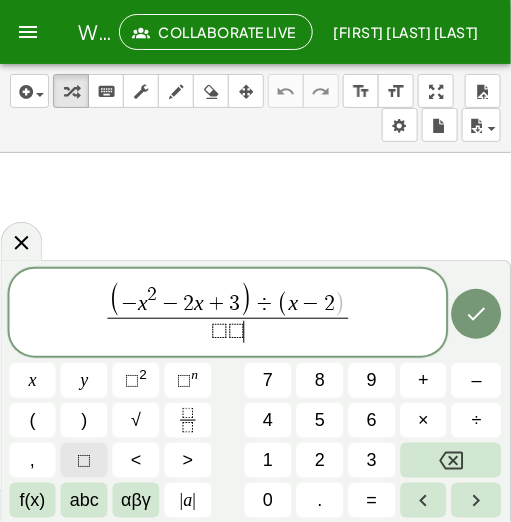 click on "⬚" at bounding box center (84, 460) 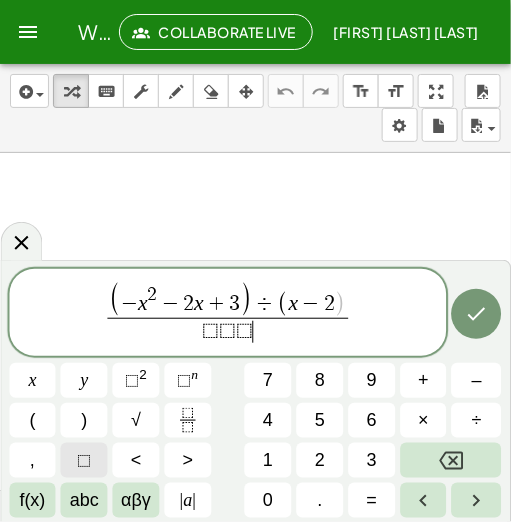 click on "⬚" at bounding box center (84, 460) 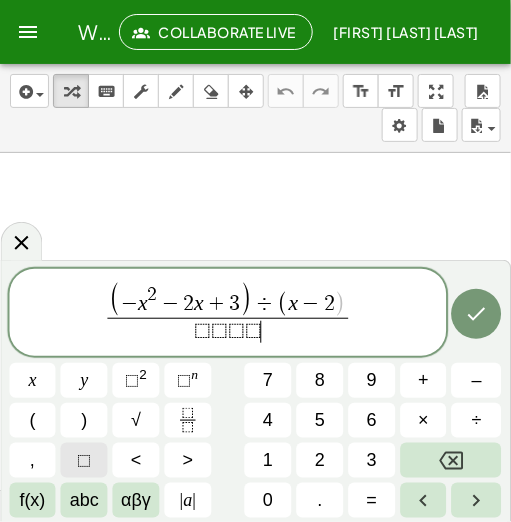 click on "⬚" at bounding box center [84, 460] 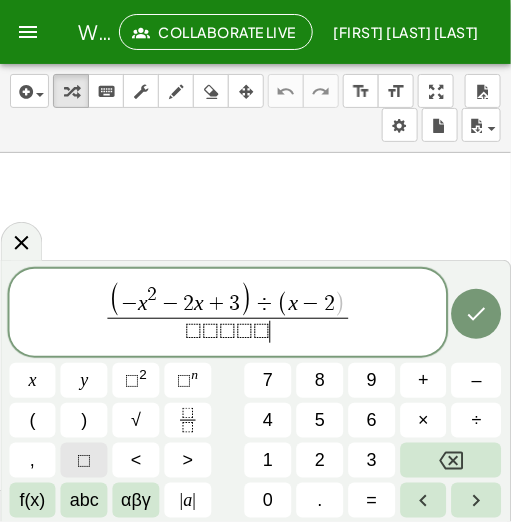 click on "⬚" at bounding box center [84, 460] 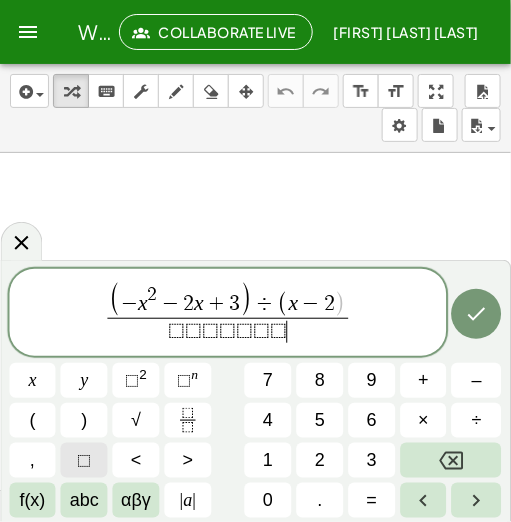 click on "⬚" at bounding box center (84, 460) 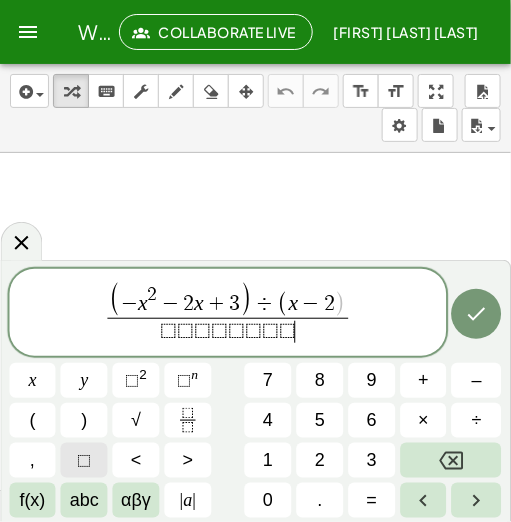 click on "⬚" at bounding box center [84, 460] 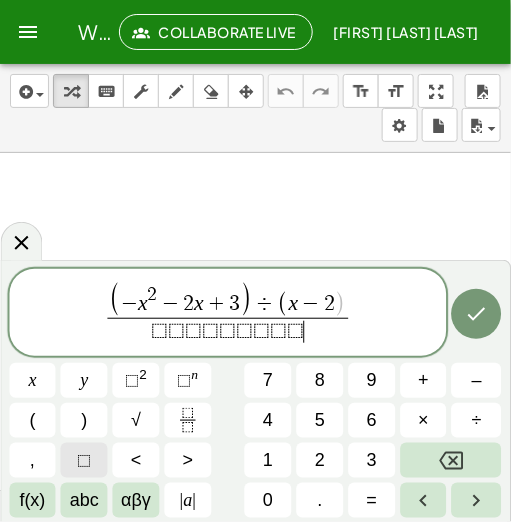 click on "⬚" at bounding box center [84, 460] 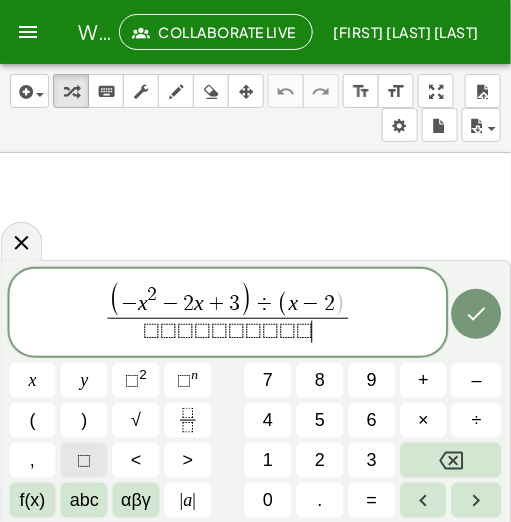 click on "⬚" at bounding box center [84, 460] 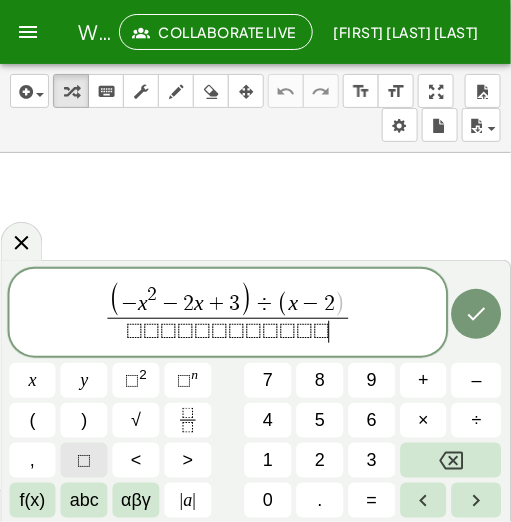click on "⬚" at bounding box center (84, 460) 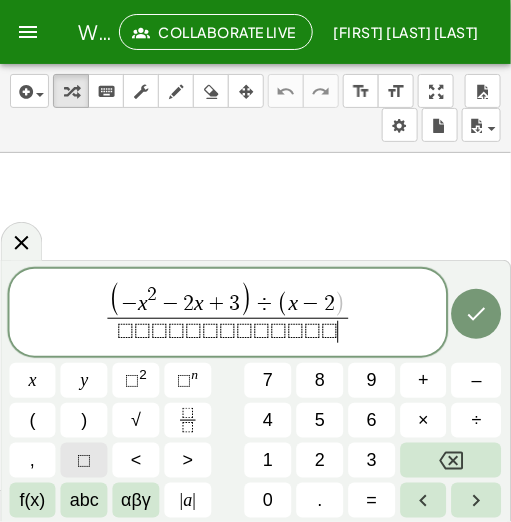 click on "⬚" at bounding box center [84, 460] 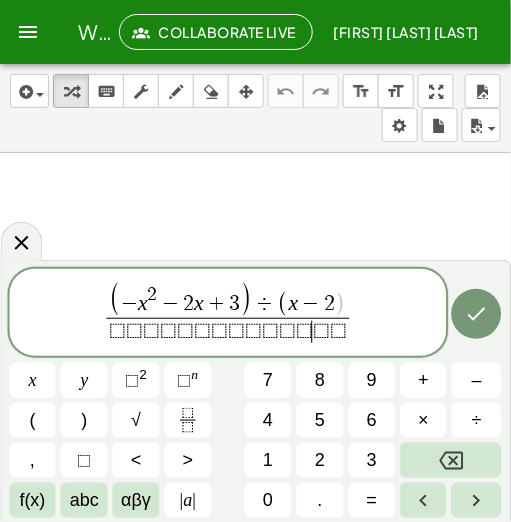 click on "⬚" at bounding box center [321, 331] 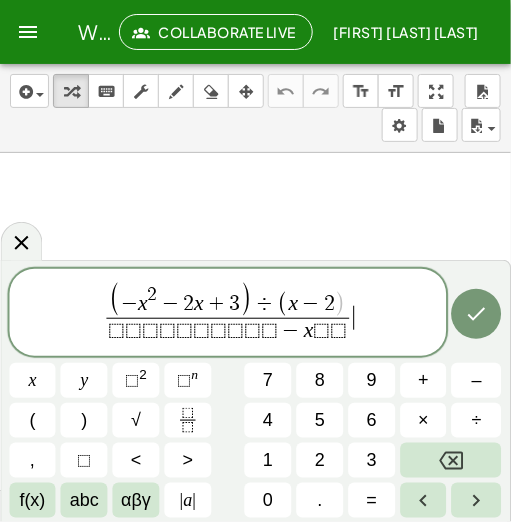 click on "[FORMULA]" at bounding box center [228, 314] 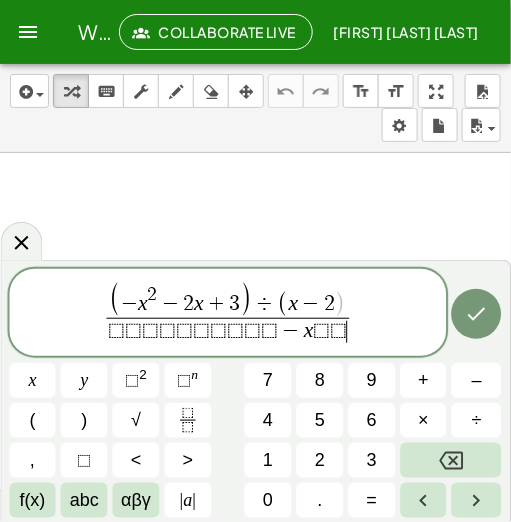 click on "[FORMULA]" at bounding box center (228, 331) 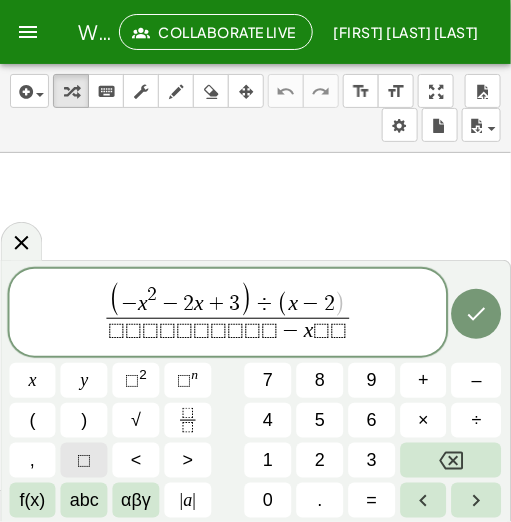 click on "⬚" at bounding box center [84, 460] 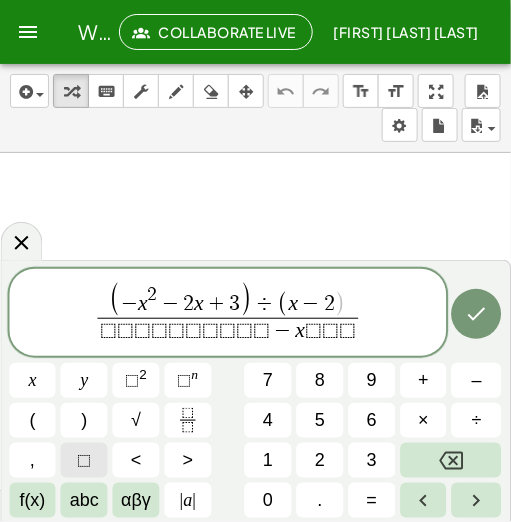 click on "⬚" at bounding box center [84, 460] 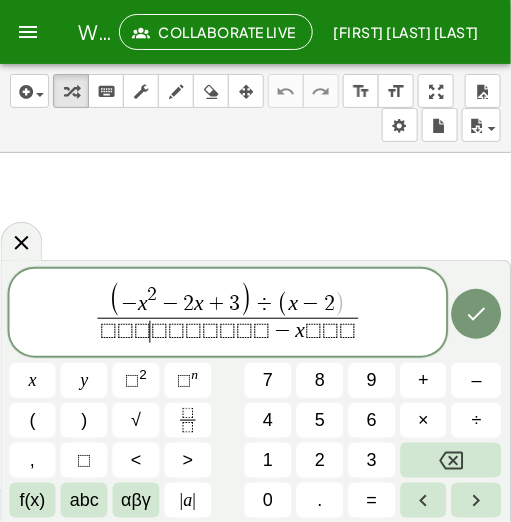 click on "⬚" at bounding box center [142, 331] 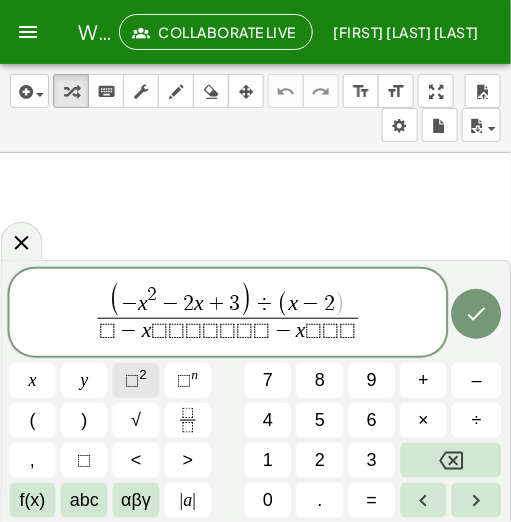 click on "2" at bounding box center (143, 374) 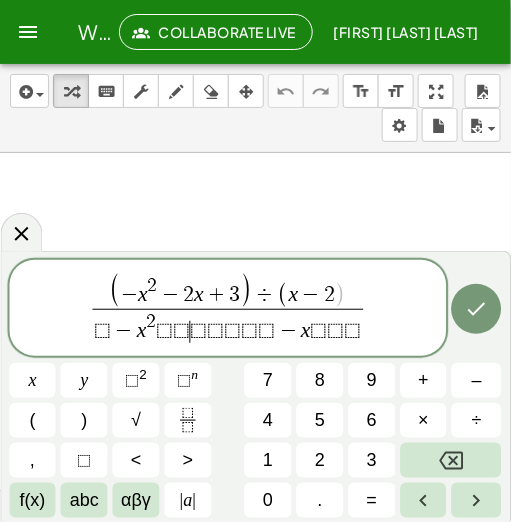 click on "[FORMULA]" at bounding box center (228, 327) 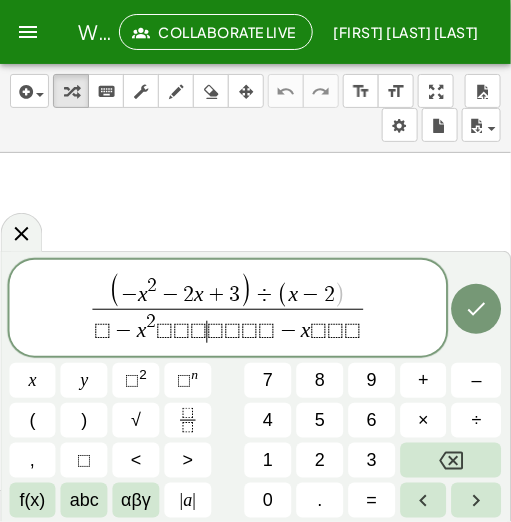 click on "⬚" at bounding box center [198, 331] 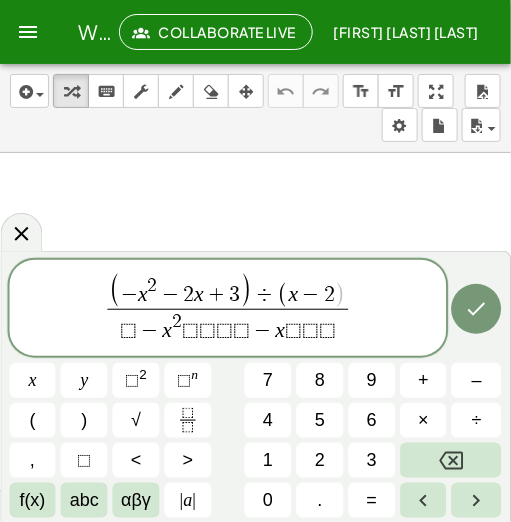click on "−" at bounding box center (150, 332) 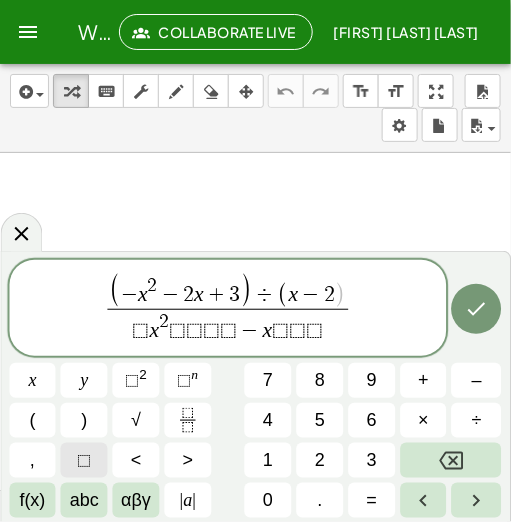 click on "⬚" at bounding box center [84, 460] 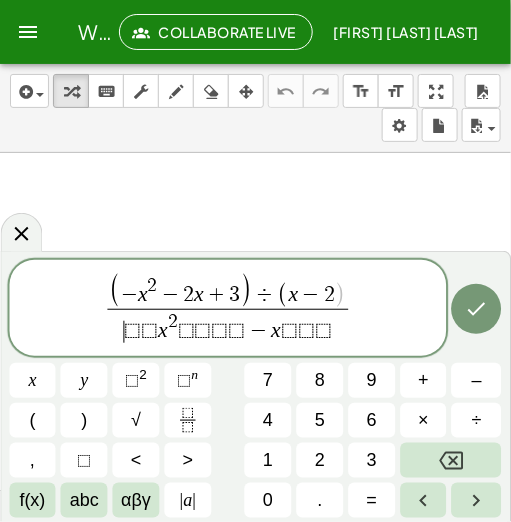 click on "[FORMULA]" at bounding box center [228, 327] 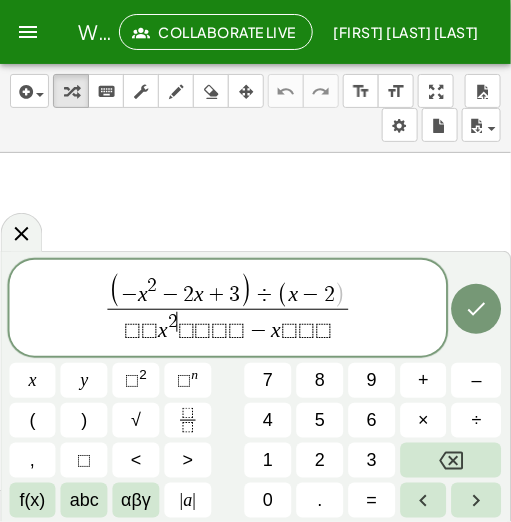 click on "[FORMULA]" at bounding box center [228, 327] 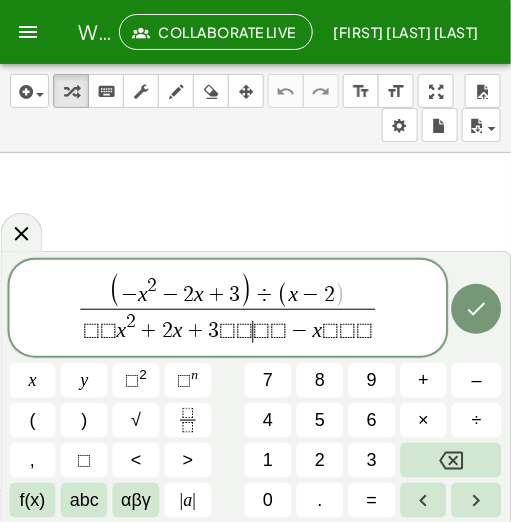 click on "⬚" at bounding box center [261, 331] 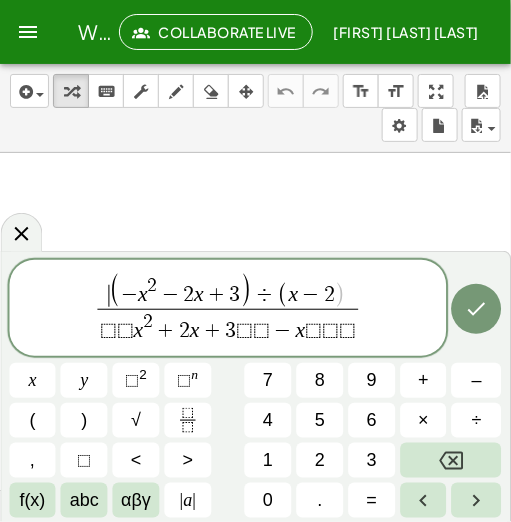 click on "[FORMULA]" at bounding box center (228, 291) 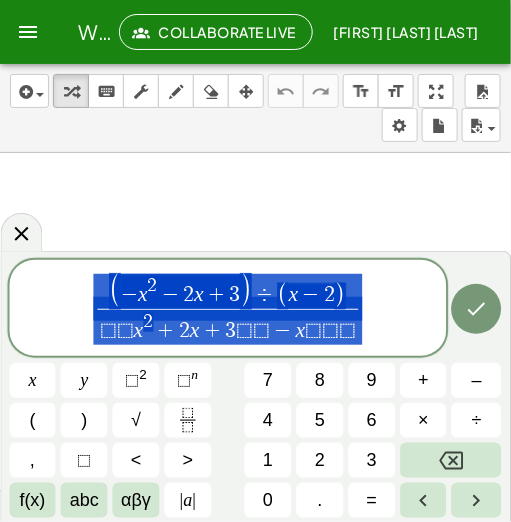 drag, startPoint x: 105, startPoint y: 295, endPoint x: 283, endPoint y: 343, distance: 184.35835 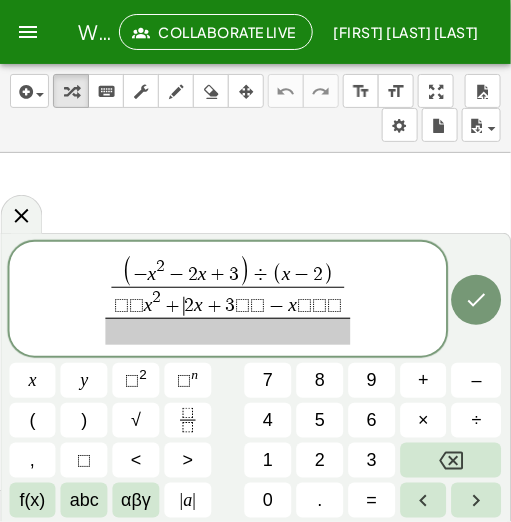click on "+" at bounding box center (173, 306) 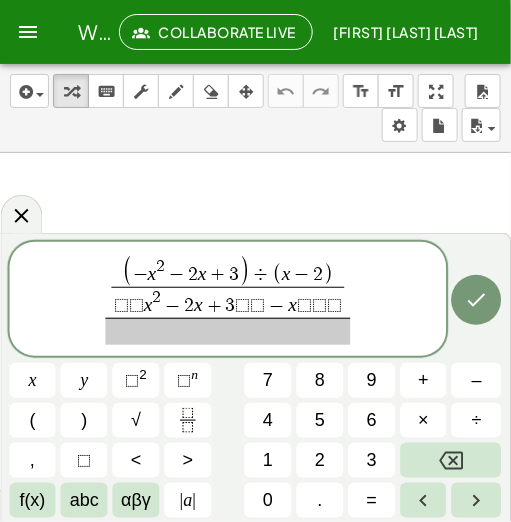 click at bounding box center [228, 331] 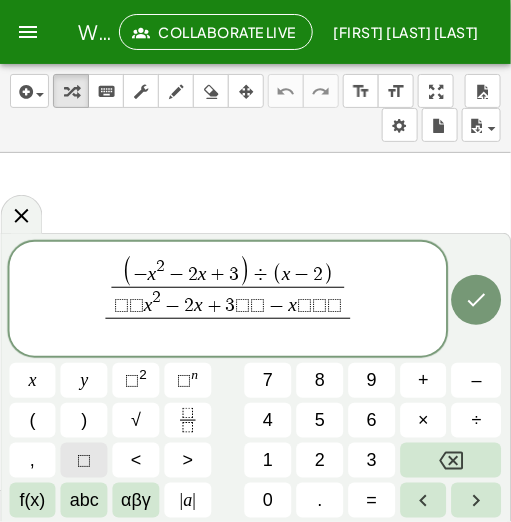 click on "⬚" at bounding box center (84, 460) 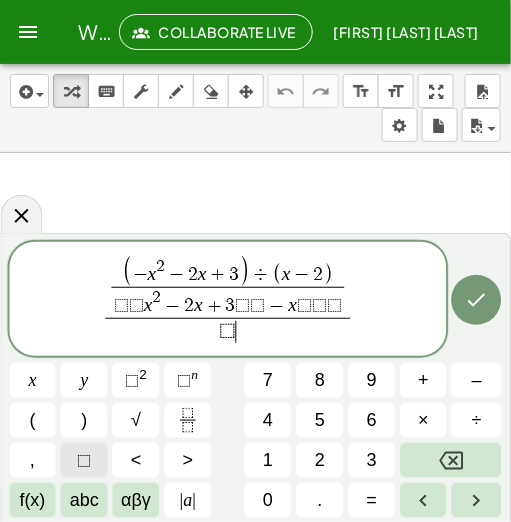 click on "⬚" at bounding box center [84, 460] 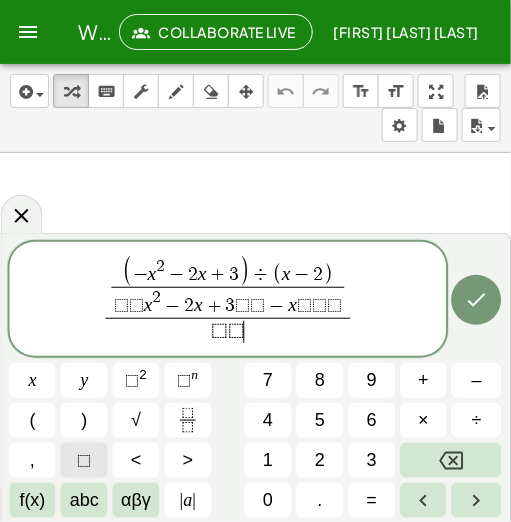 click on "⬚" at bounding box center [84, 460] 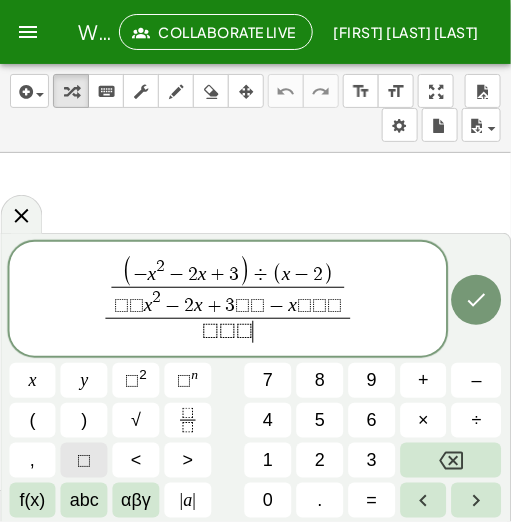 click on "⬚" at bounding box center (84, 460) 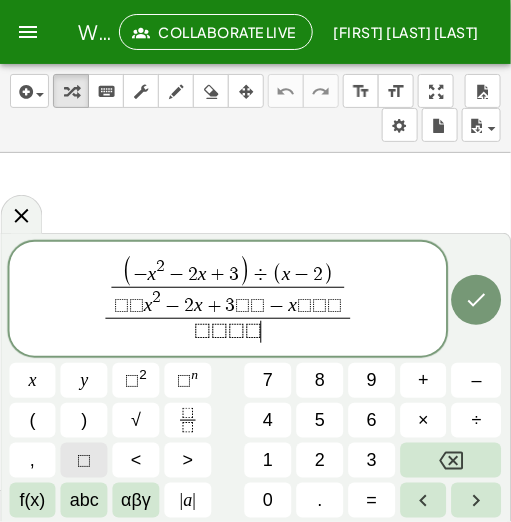 click on "⬚" at bounding box center [84, 460] 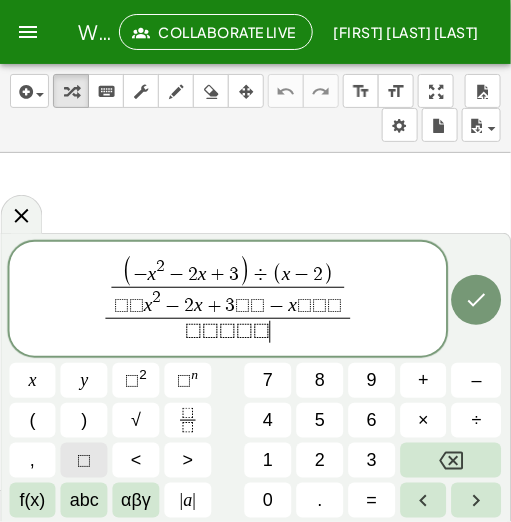 click on "⬚" at bounding box center [84, 460] 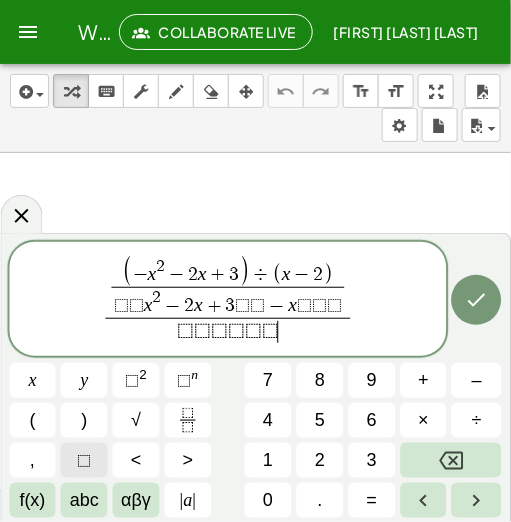 click on "⬚" at bounding box center [84, 460] 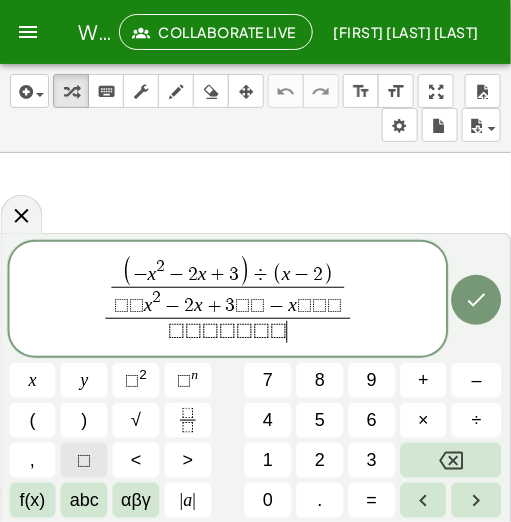 click on "⬚" at bounding box center (84, 460) 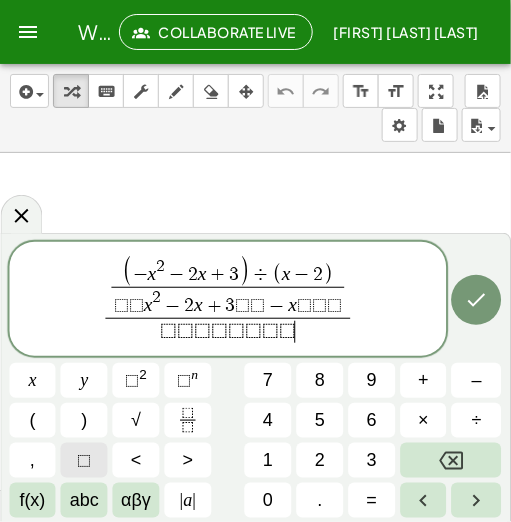 click on "⬚" at bounding box center (84, 460) 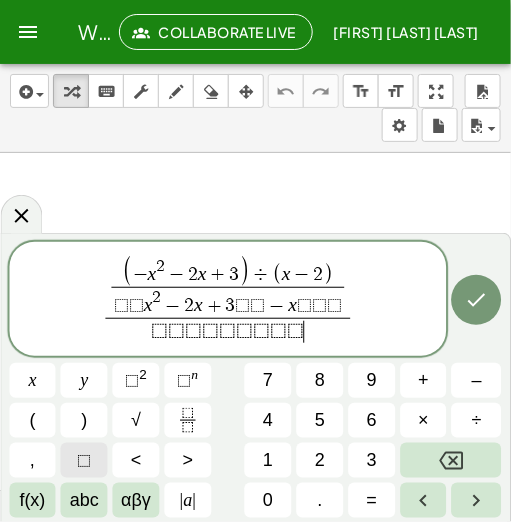 click on "⬚" at bounding box center [84, 460] 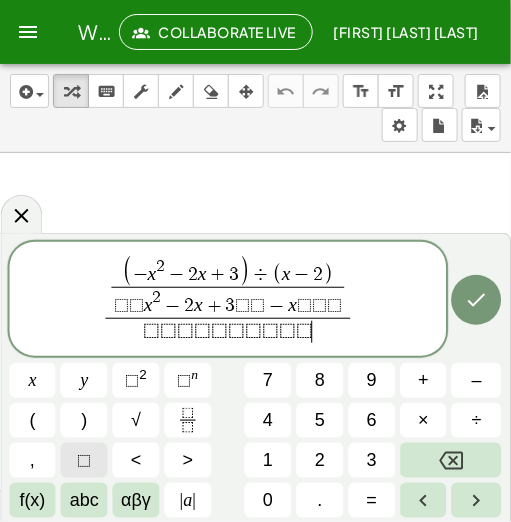 click on "⬚" at bounding box center [84, 460] 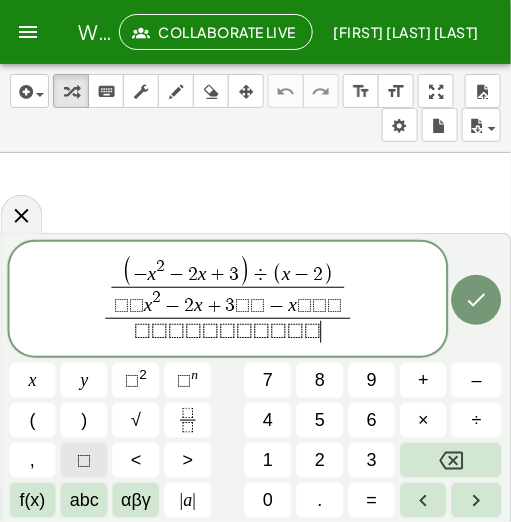 click on "⬚" at bounding box center [84, 460] 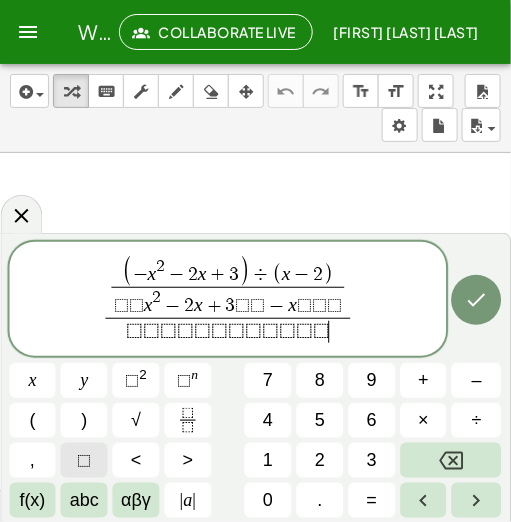 click on "⬚" at bounding box center (84, 460) 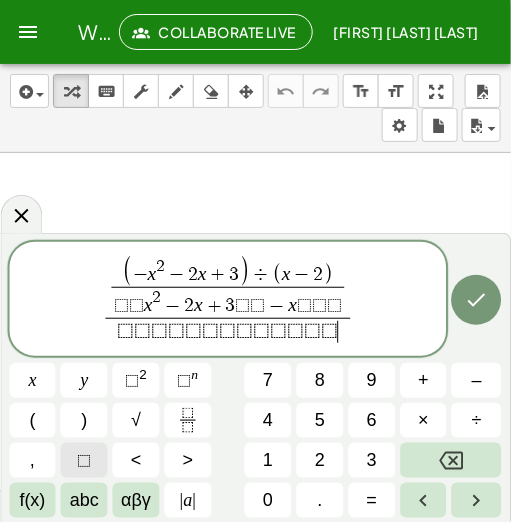 click on "⬚" at bounding box center (84, 460) 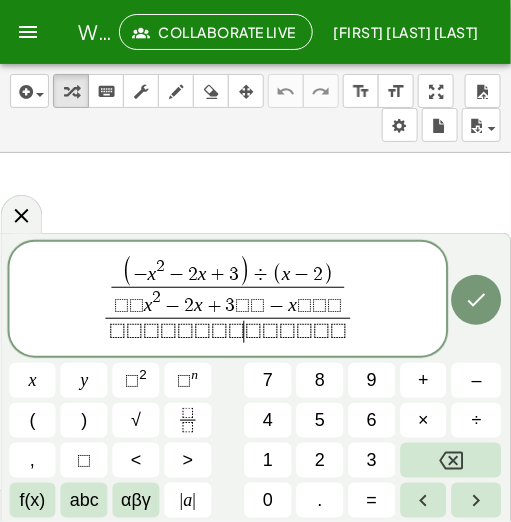 click on "[FORMULA]" at bounding box center (228, 331) 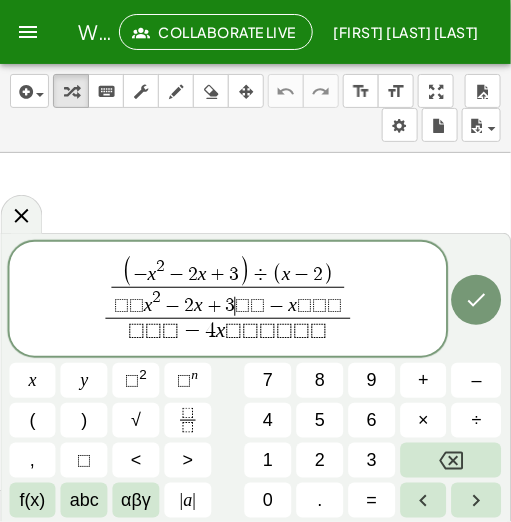 click on "⬚" at bounding box center (243, 306) 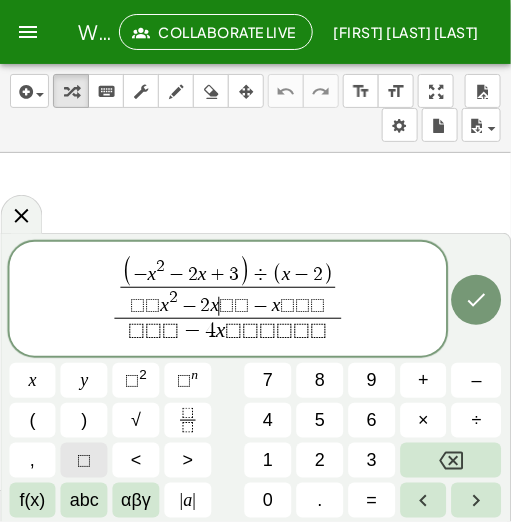 click on "⬚" at bounding box center [84, 460] 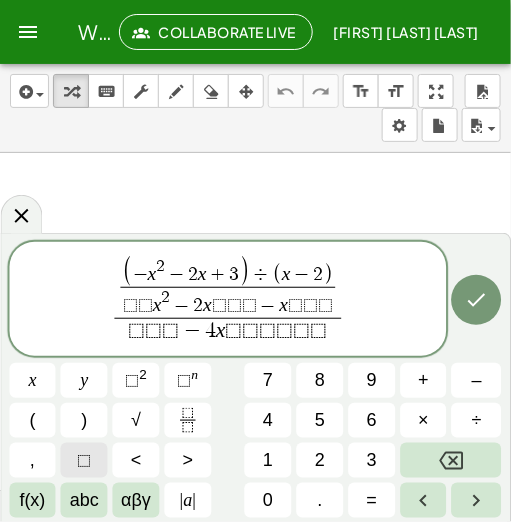 click on "⬚" at bounding box center (84, 460) 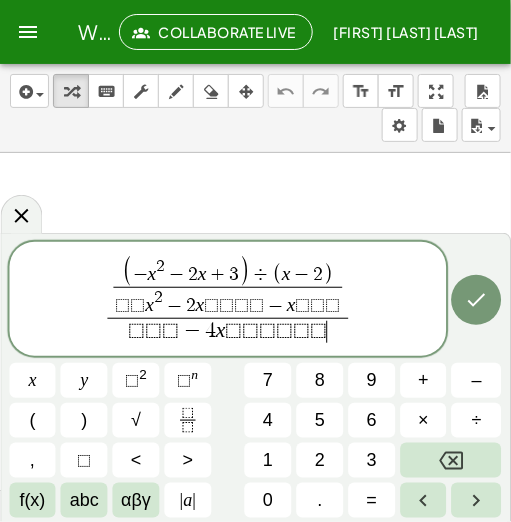 click on "[FORMULA]" at bounding box center (227, 331) 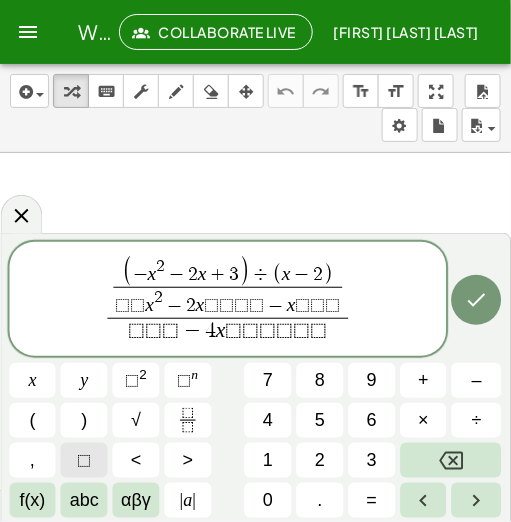 click on "⬚" at bounding box center (84, 460) 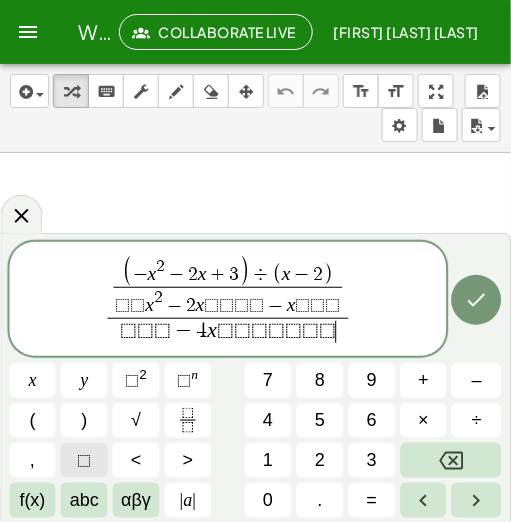 click on "⬚" at bounding box center [84, 460] 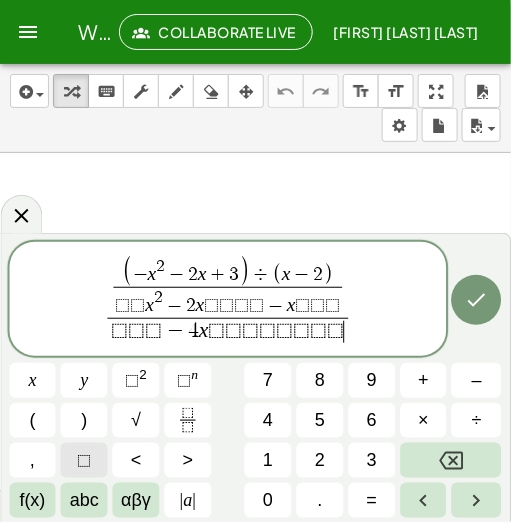 click on "⬚" at bounding box center [84, 460] 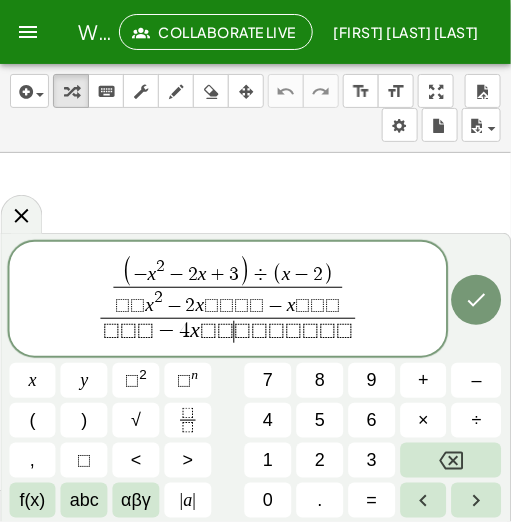 click on "[FORMULA]" at bounding box center (228, 331) 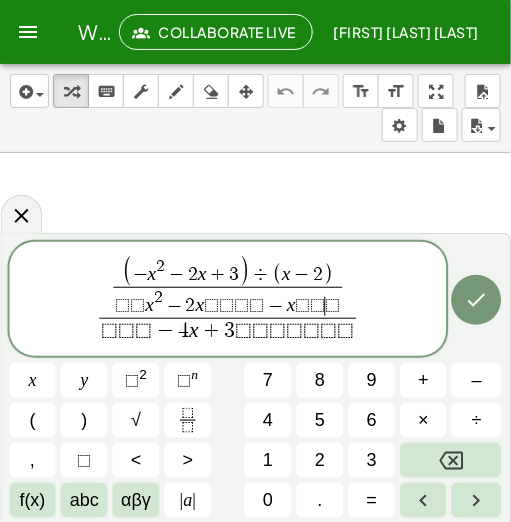 click on "⬚" at bounding box center [318, 306] 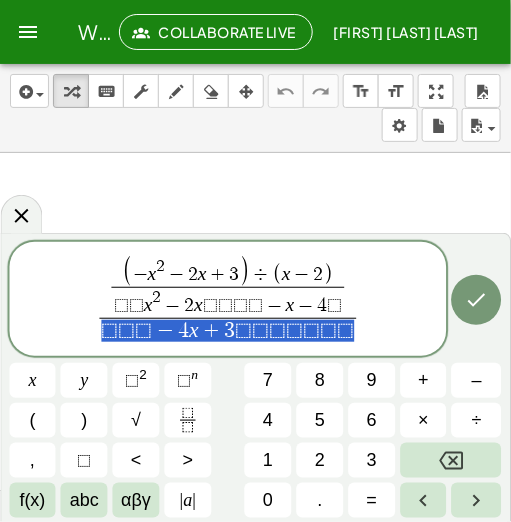 drag, startPoint x: 102, startPoint y: 334, endPoint x: 351, endPoint y: 338, distance: 249.03212 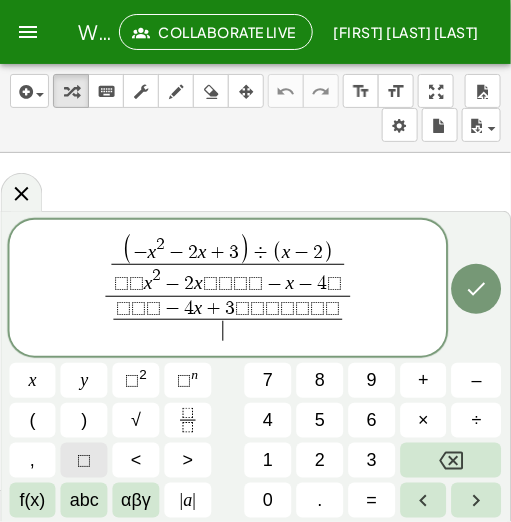 click on "⬚" at bounding box center [84, 460] 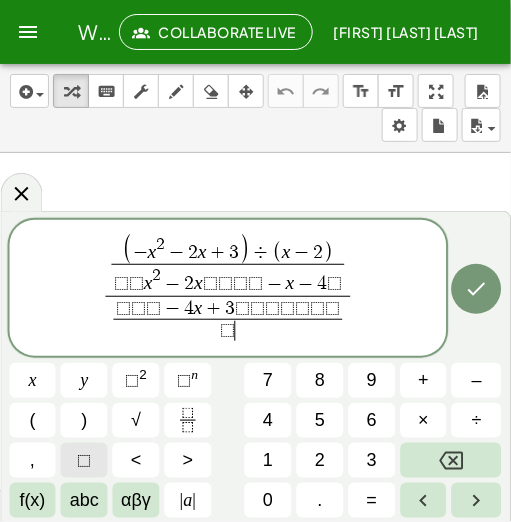 click on "⬚" at bounding box center [84, 460] 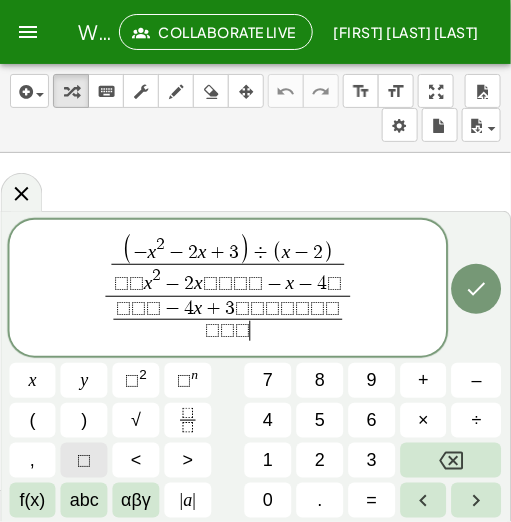click on "⬚" at bounding box center (84, 460) 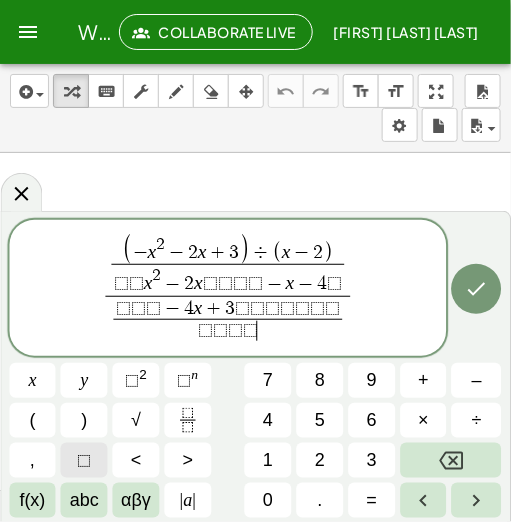 click on "⬚" at bounding box center [84, 460] 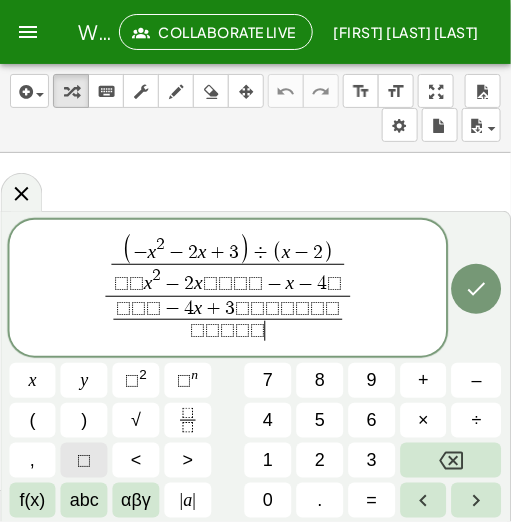 click on "⬚" at bounding box center (84, 460) 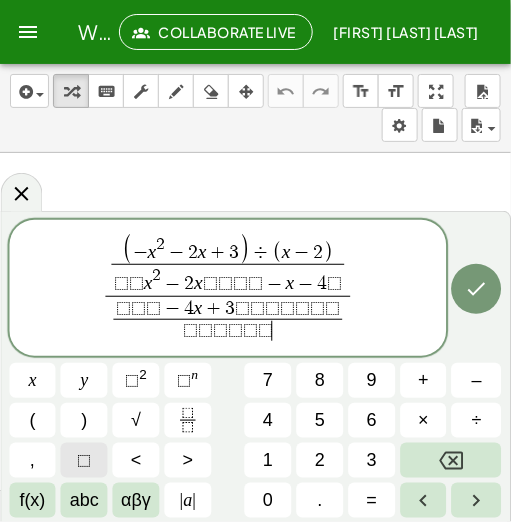 click on "⬚" at bounding box center [84, 460] 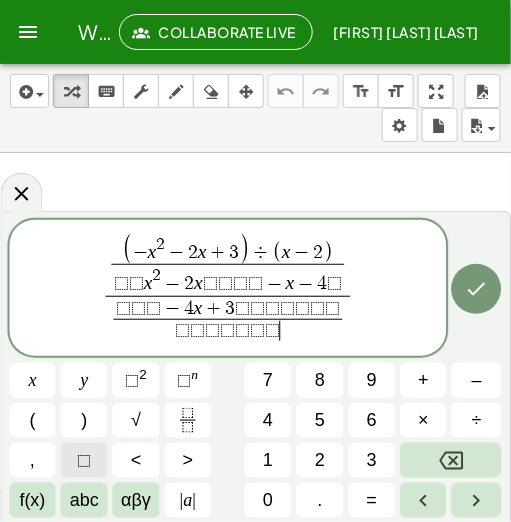click on "⬚" at bounding box center [84, 460] 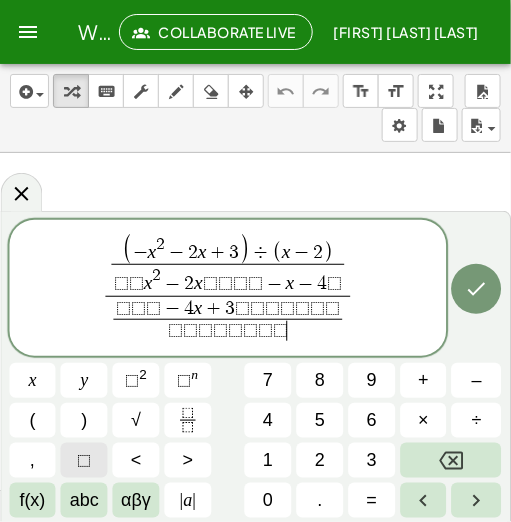 click on "⬚" at bounding box center (84, 460) 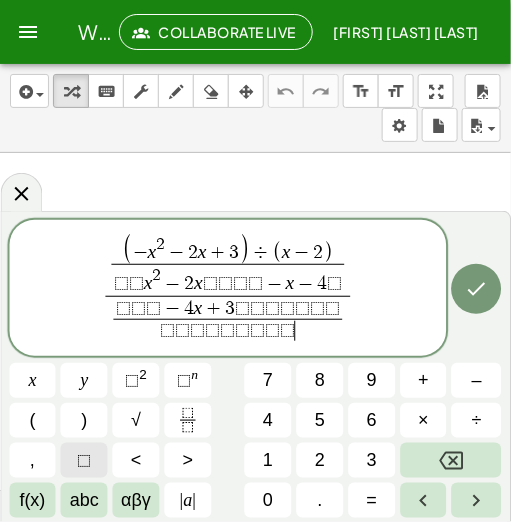 click on "⬚" at bounding box center [84, 460] 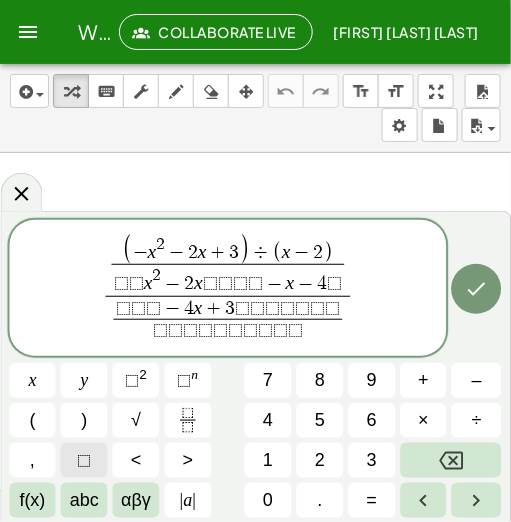 click on "⬚" at bounding box center (84, 460) 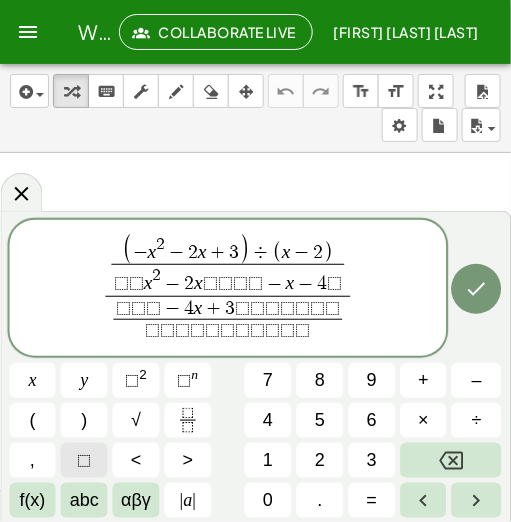 click on "⬚" at bounding box center [84, 460] 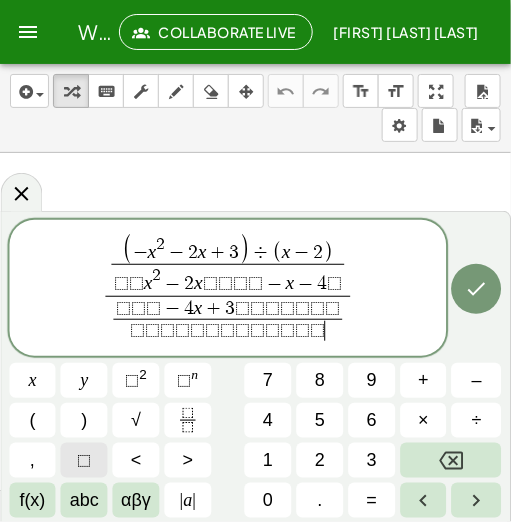 click on "⬚" at bounding box center (84, 460) 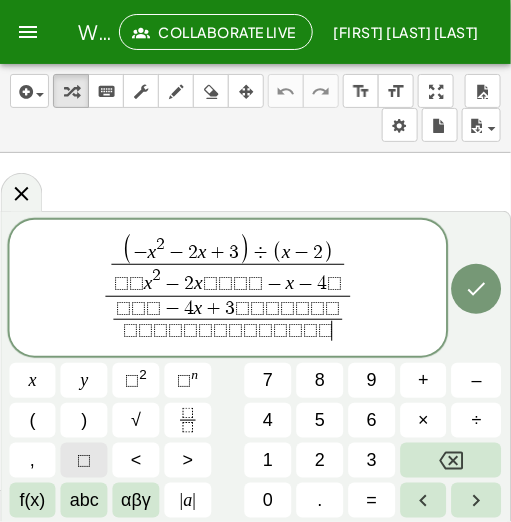 click on "⬚" at bounding box center [84, 460] 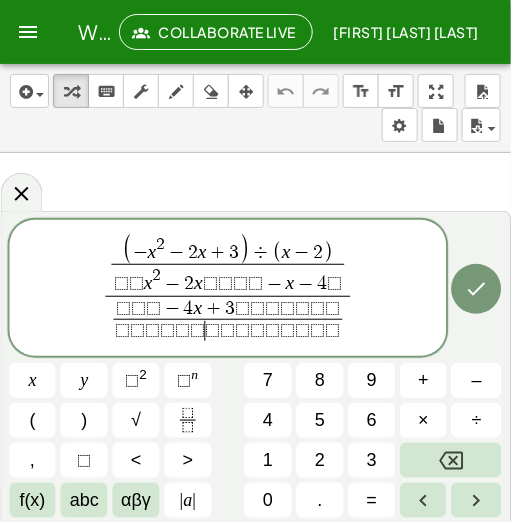 click on "⬚" at bounding box center (197, 330) 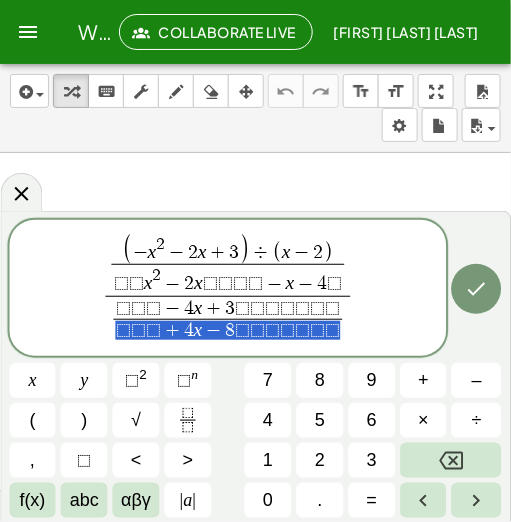 drag, startPoint x: 132, startPoint y: 333, endPoint x: 341, endPoint y: 330, distance: 209.02153 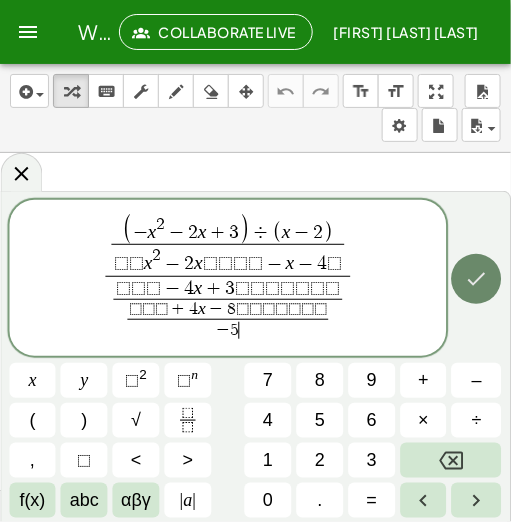 click 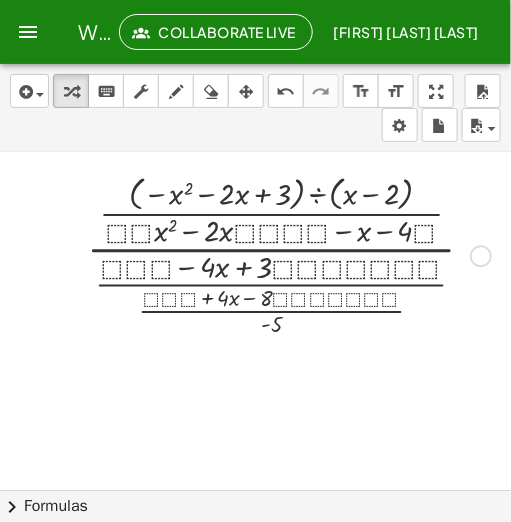 scroll, scrollTop: 62, scrollLeft: 33, axis: both 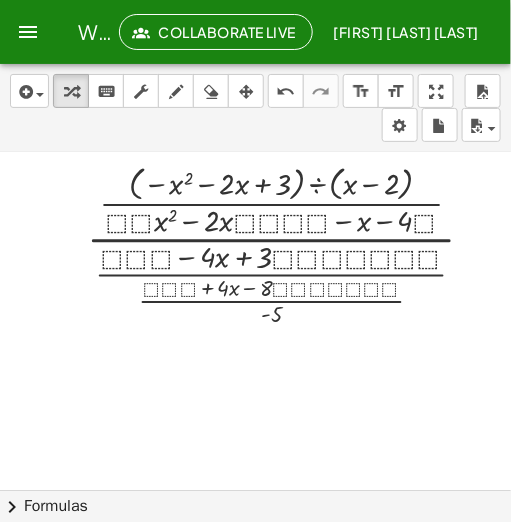 click at bounding box center [243, 454] 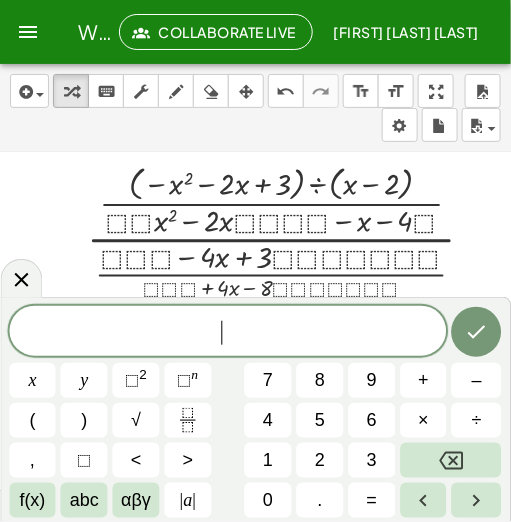 click on "​" 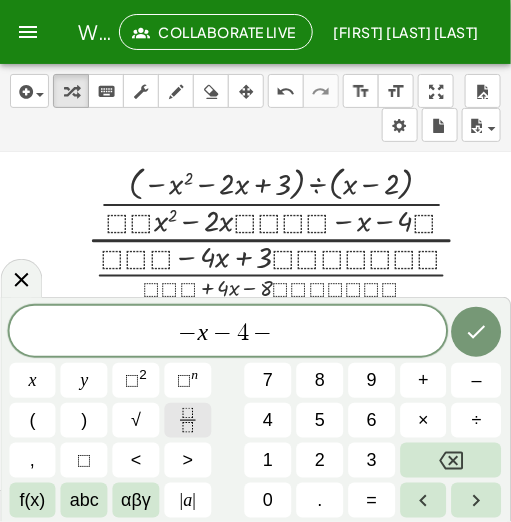 click 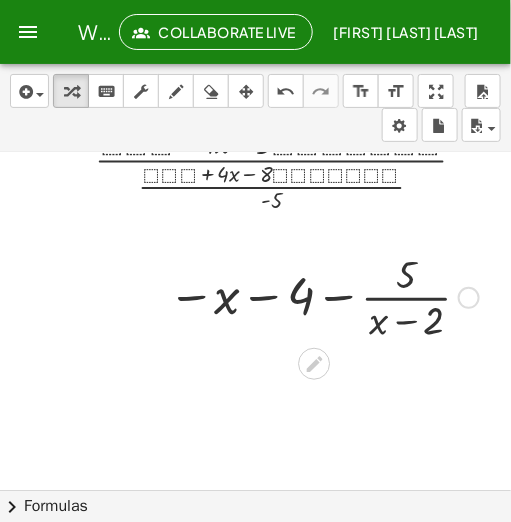 scroll, scrollTop: 177, scrollLeft: 33, axis: both 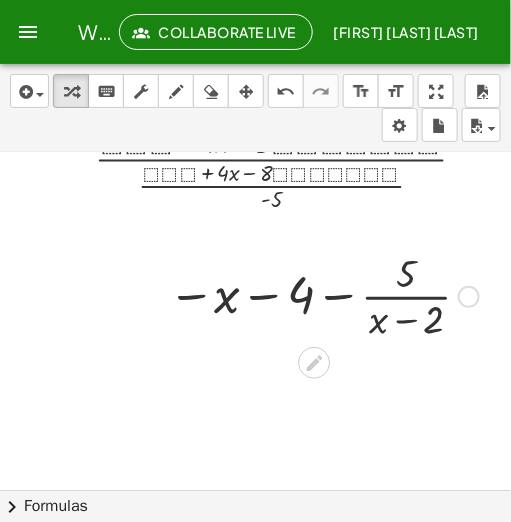 click at bounding box center (323, 295) 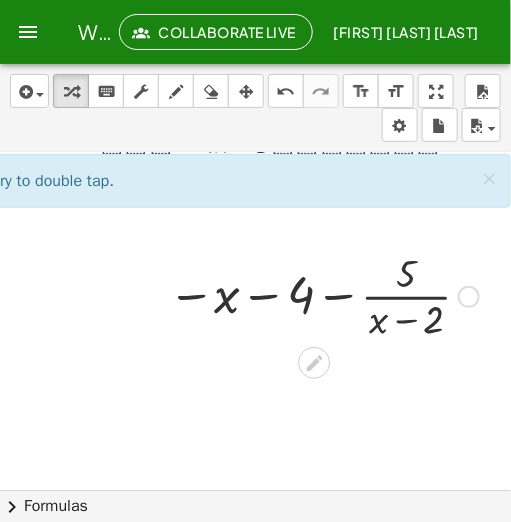 click at bounding box center (323, 295) 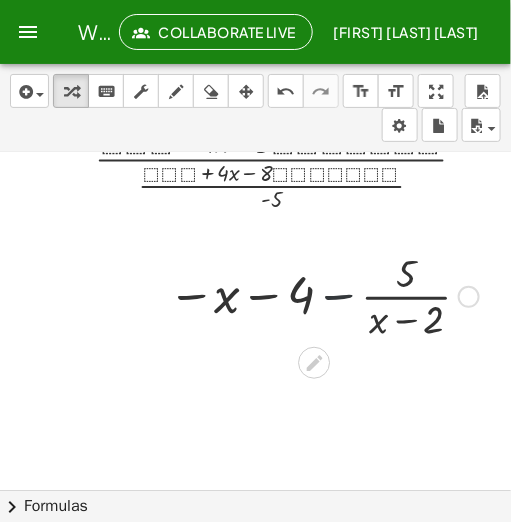 click at bounding box center (323, 295) 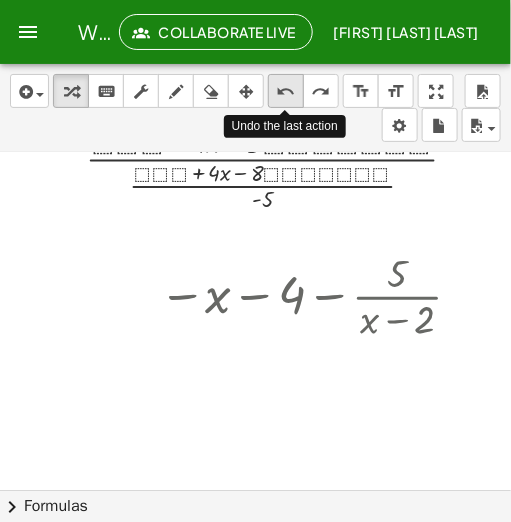 click on "undo" at bounding box center (286, 92) 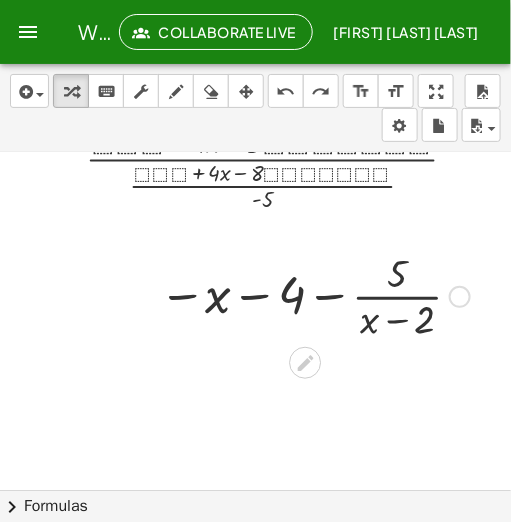 scroll, scrollTop: 177, scrollLeft: 82, axis: both 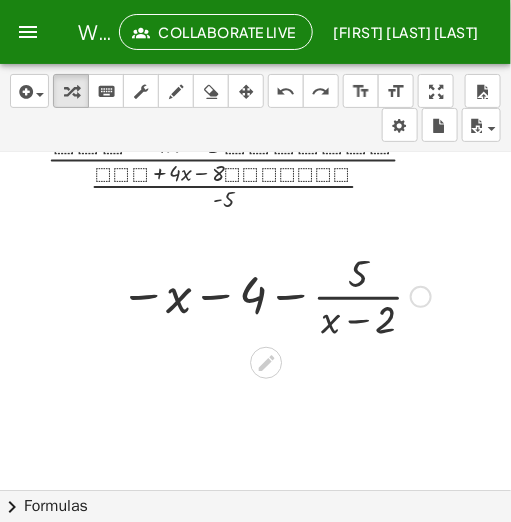 click at bounding box center [275, 295] 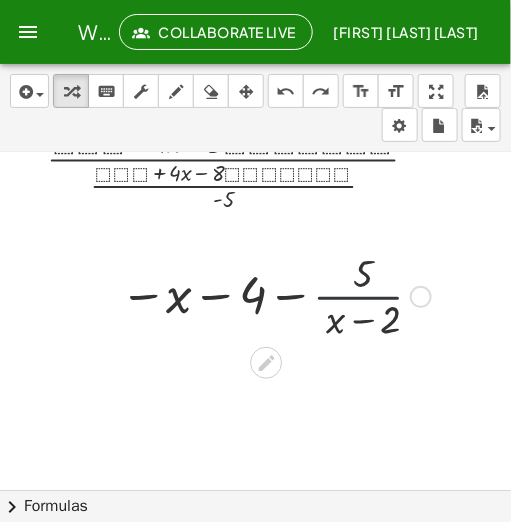 click at bounding box center (275, 295) 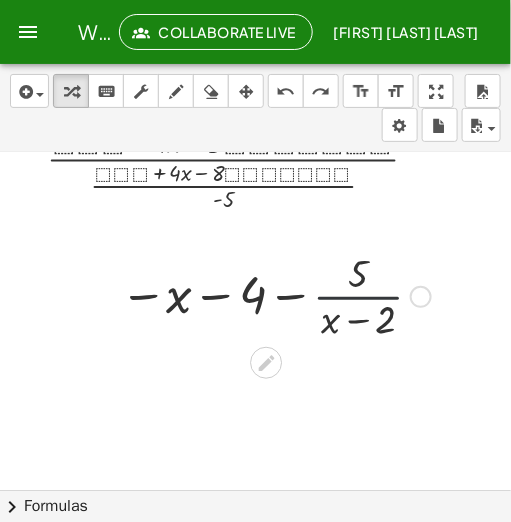 click at bounding box center [275, 295] 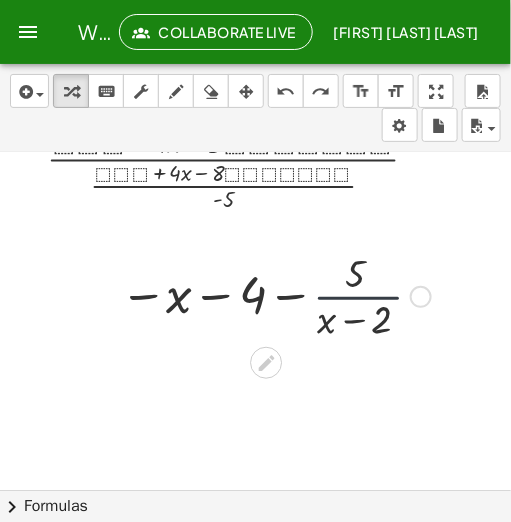 click at bounding box center (275, 295) 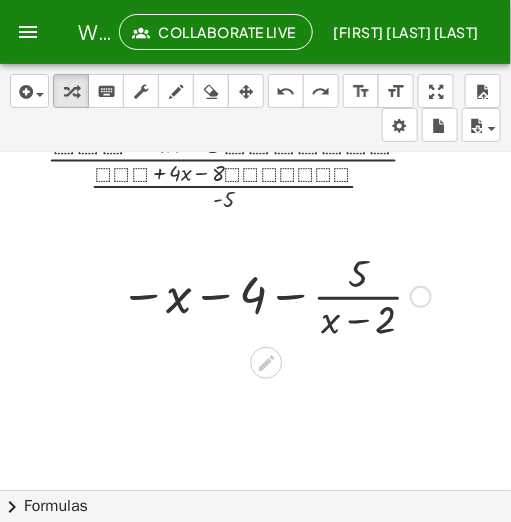 click at bounding box center [275, 295] 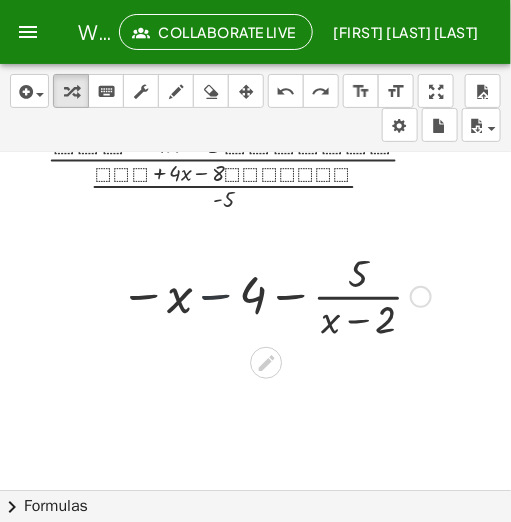 click at bounding box center (275, 295) 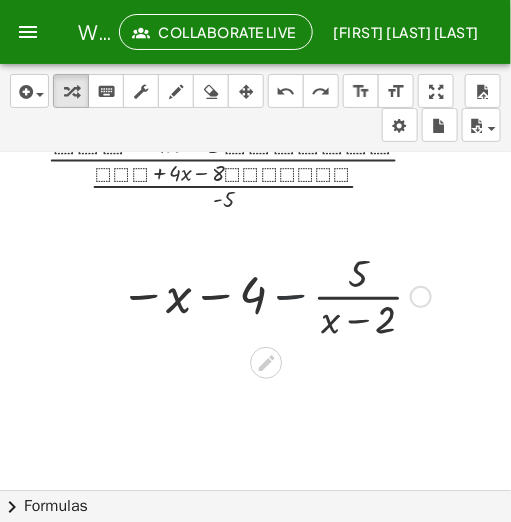 click at bounding box center (275, 295) 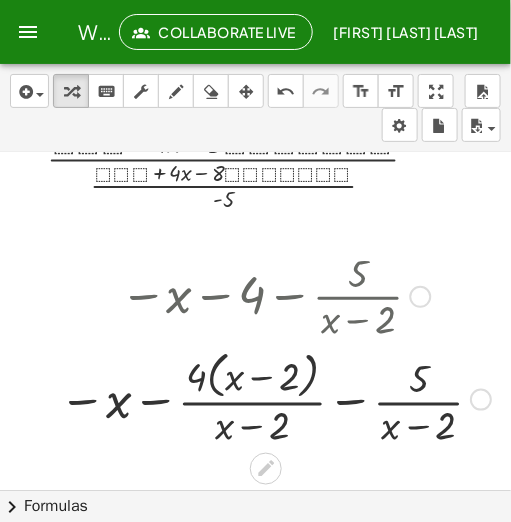 scroll, scrollTop: 216, scrollLeft: 82, axis: both 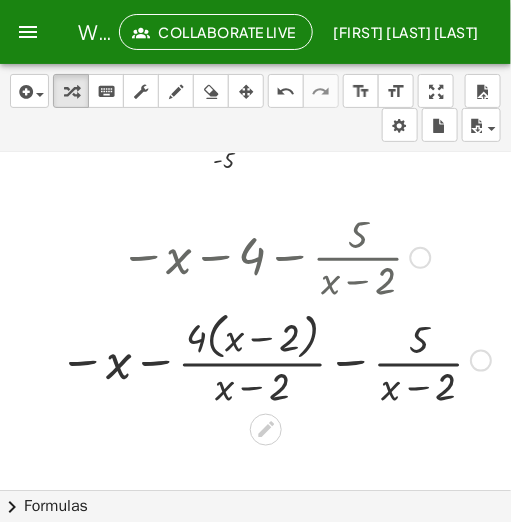 click at bounding box center (275, 359) 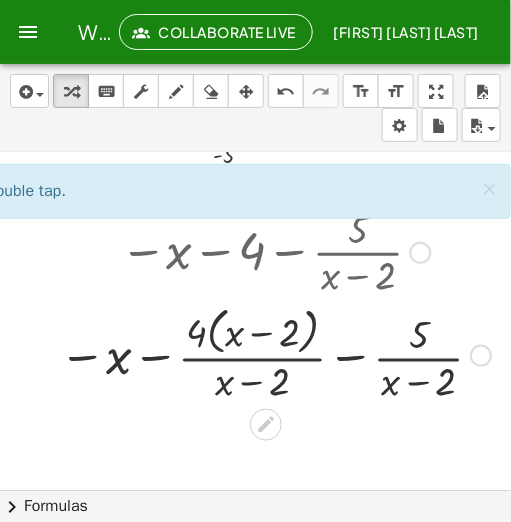 scroll, scrollTop: 234, scrollLeft: 82, axis: both 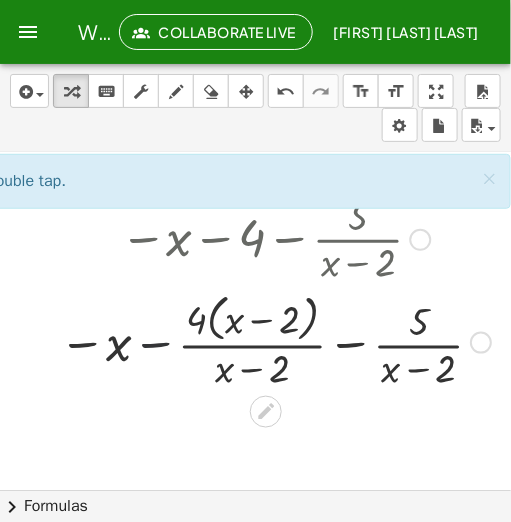 click at bounding box center (275, 341) 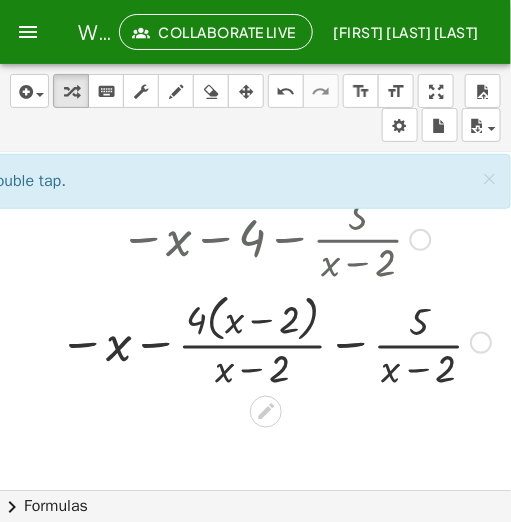 click at bounding box center (275, 341) 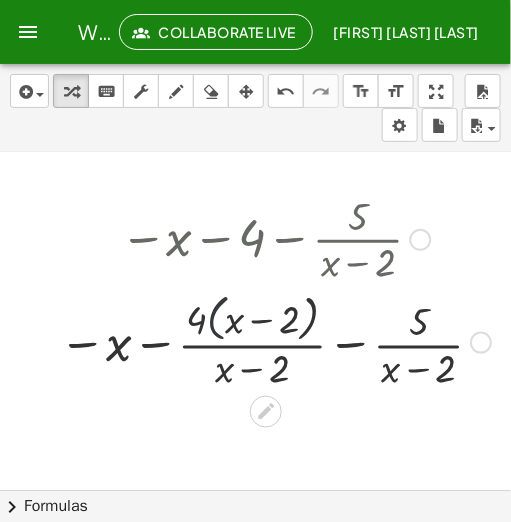 click at bounding box center (275, 341) 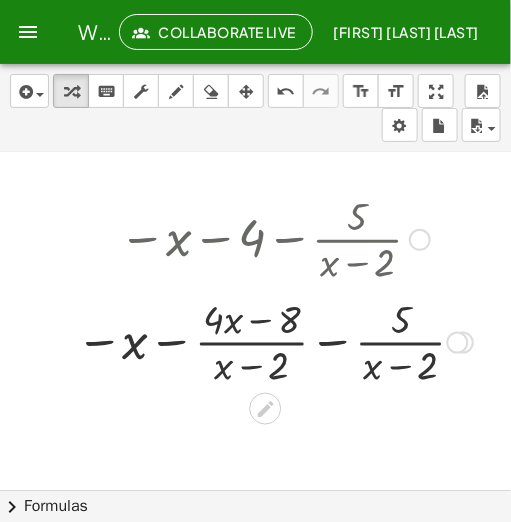 click at bounding box center (274, 341) 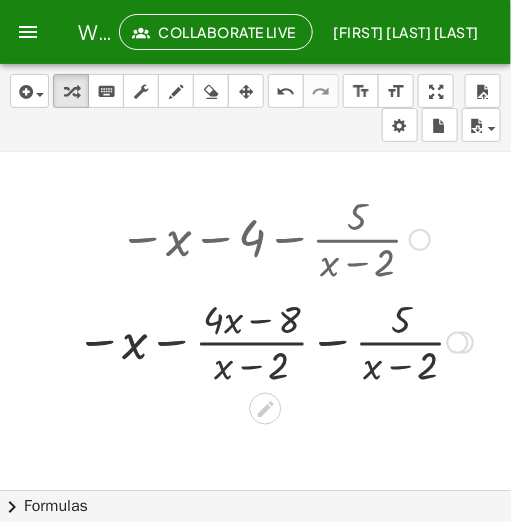 click at bounding box center (274, 341) 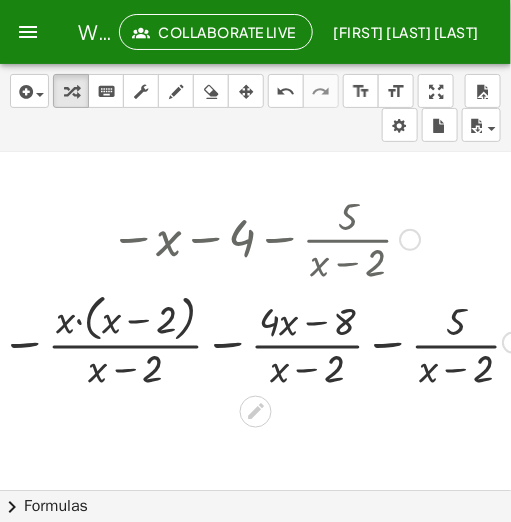 click at bounding box center (265, 341) 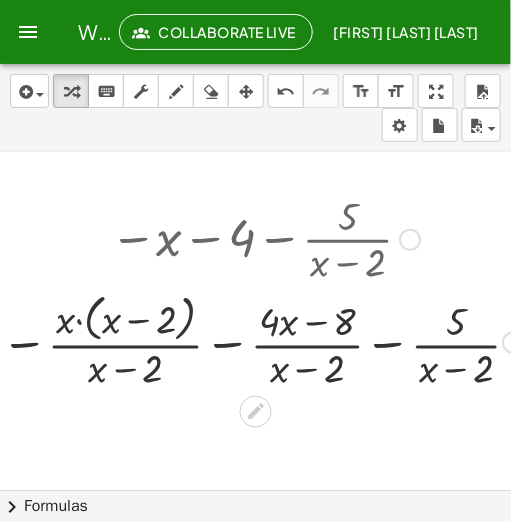 click at bounding box center (265, 341) 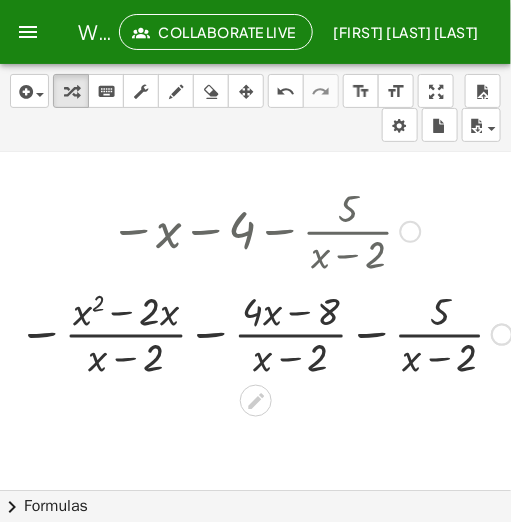 scroll, scrollTop: 242, scrollLeft: 82, axis: both 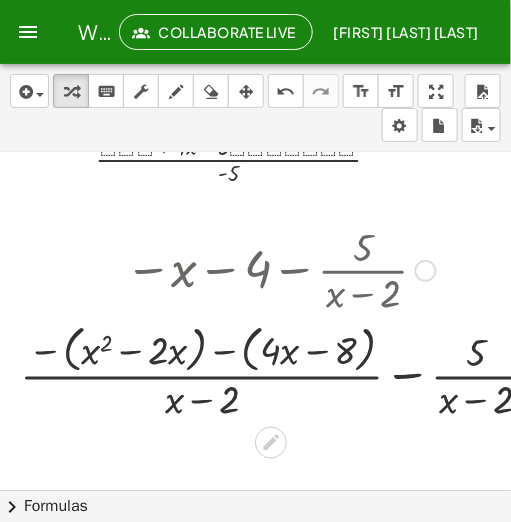 click at bounding box center [288, 372] 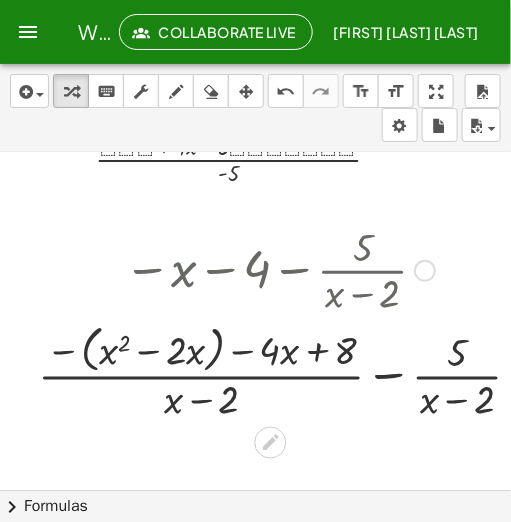 click at bounding box center (288, 372) 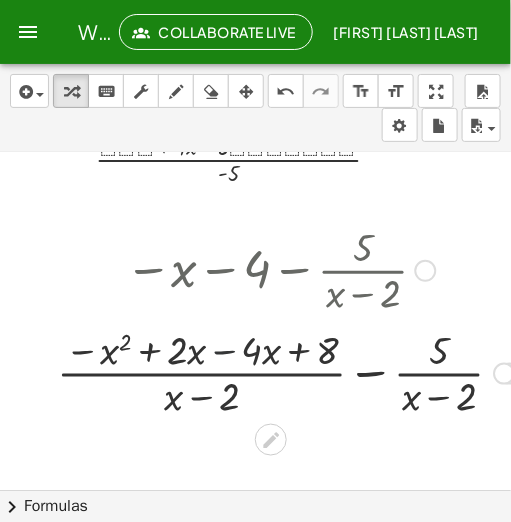 click at bounding box center (288, 372) 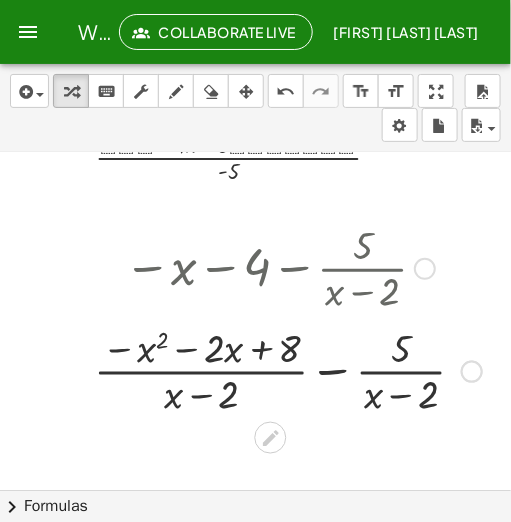 scroll, scrollTop: 205, scrollLeft: 67, axis: both 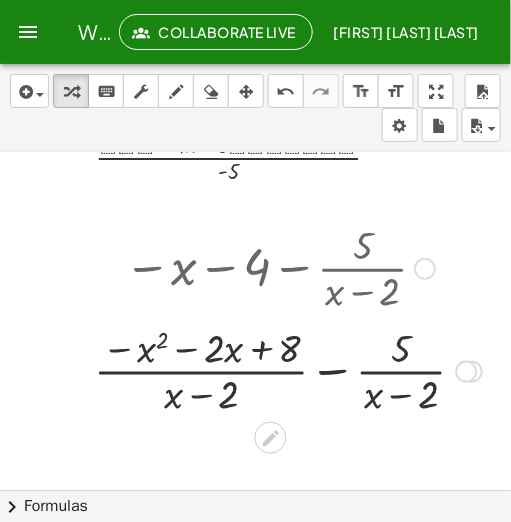 click at bounding box center [288, 370] 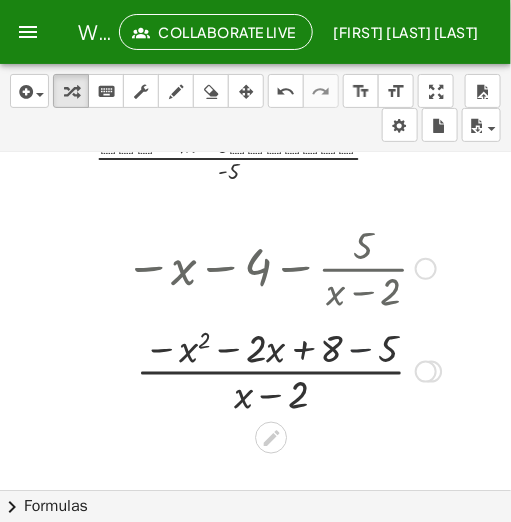 click at bounding box center (283, 370) 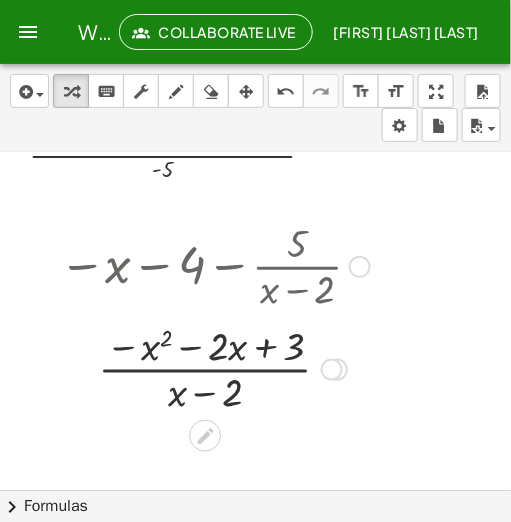 scroll, scrollTop: 216, scrollLeft: 142, axis: both 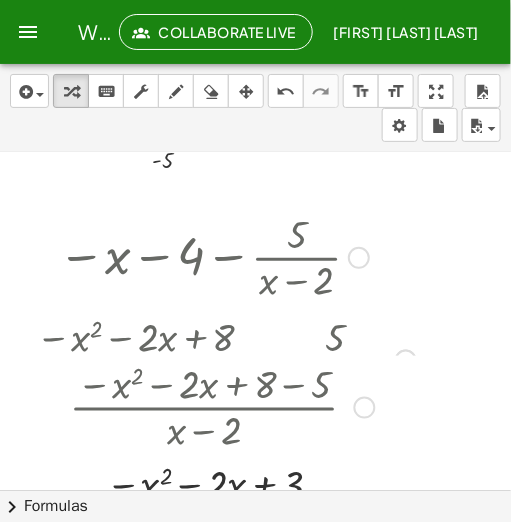 drag, startPoint x: 322, startPoint y: 358, endPoint x: 333, endPoint y: 518, distance: 160.37769 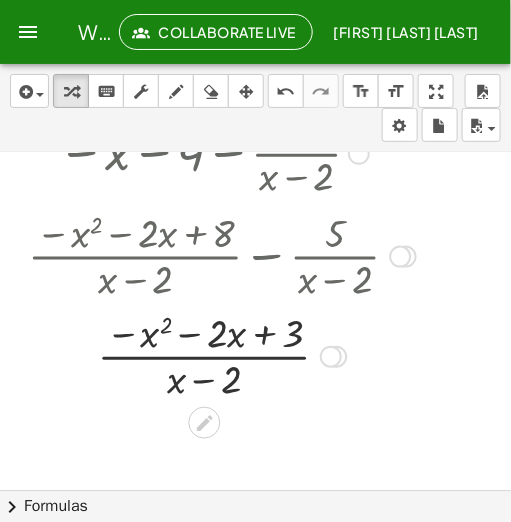 scroll, scrollTop: 320, scrollLeft: 142, axis: both 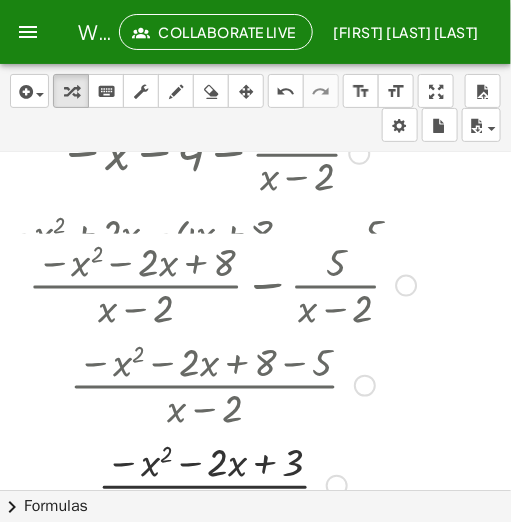 drag, startPoint x: 322, startPoint y: 355, endPoint x: 329, endPoint y: 494, distance: 139.17615 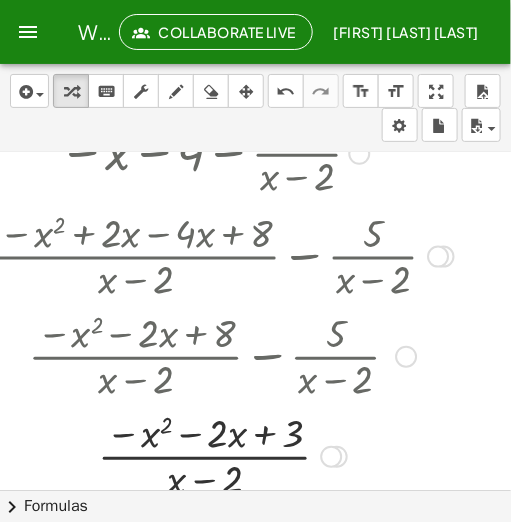 scroll, scrollTop: 320, scrollLeft: 142, axis: both 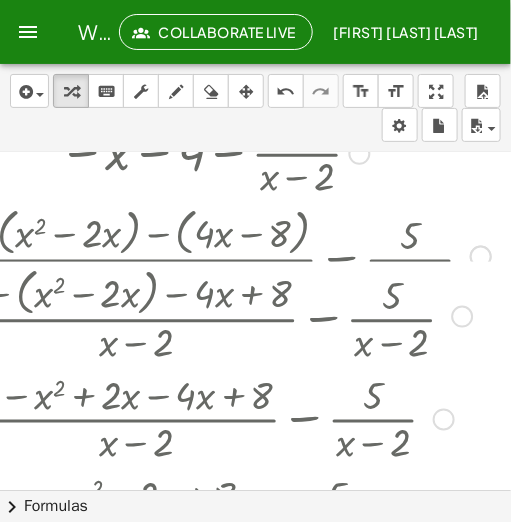 drag, startPoint x: 423, startPoint y: 247, endPoint x: 422, endPoint y: 437, distance: 190.00262 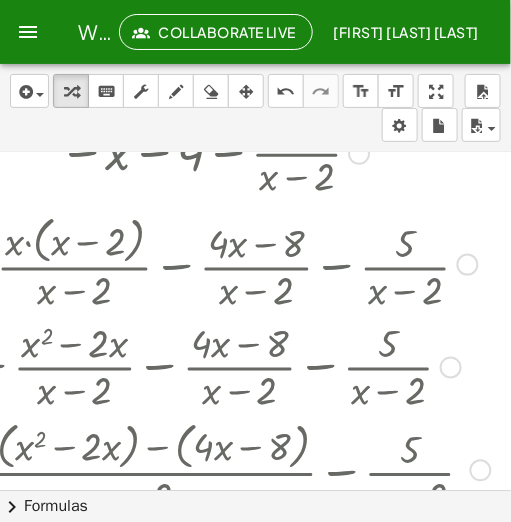 drag, startPoint x: 457, startPoint y: 261, endPoint x: 433, endPoint y: 491, distance: 231.24878 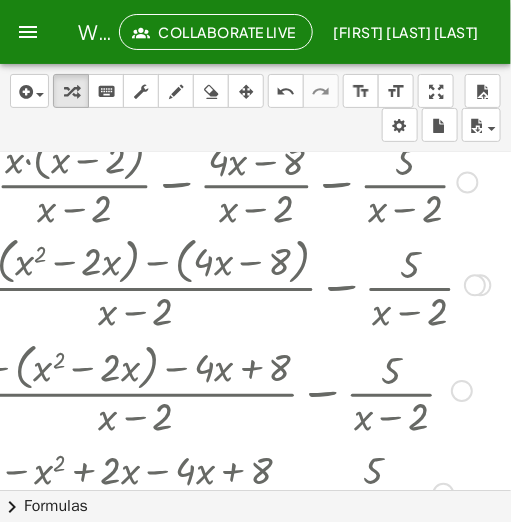 scroll, scrollTop: 501, scrollLeft: 142, axis: both 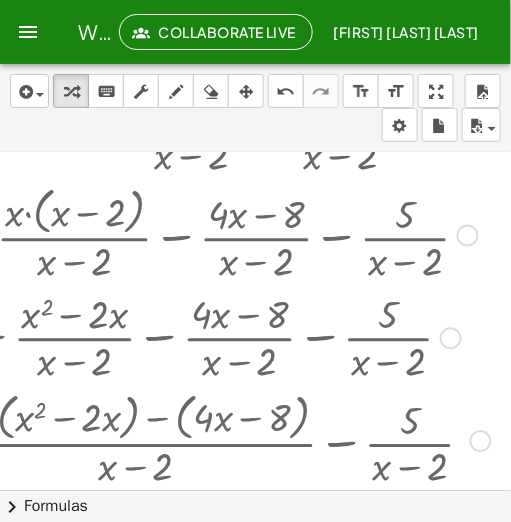 drag, startPoint x: 467, startPoint y: 276, endPoint x: 467, endPoint y: 444, distance: 168 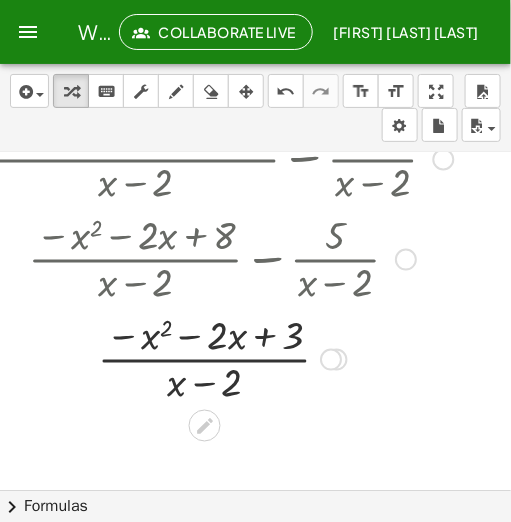 scroll, scrollTop: 1039, scrollLeft: 142, axis: both 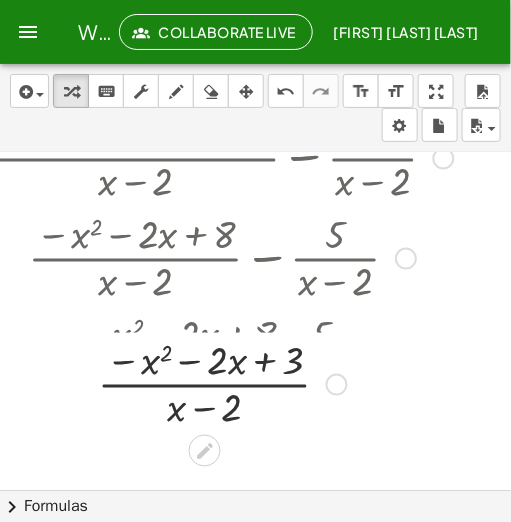 drag, startPoint x: 314, startPoint y: 364, endPoint x: 328, endPoint y: 458, distance: 95.036835 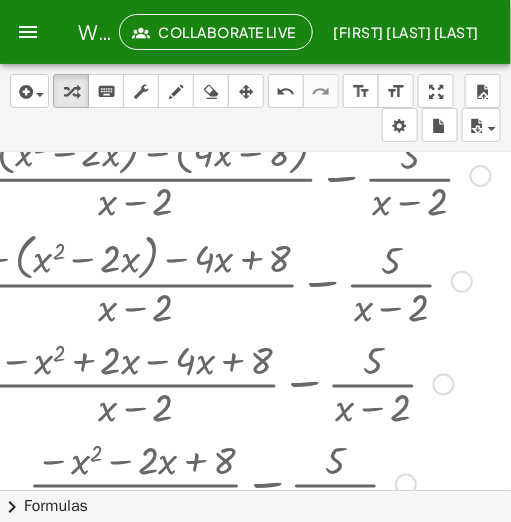 scroll, scrollTop: 812, scrollLeft: 142, axis: both 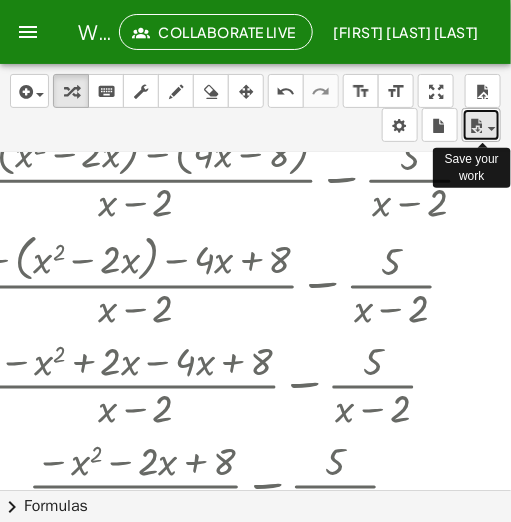 click at bounding box center [476, 126] 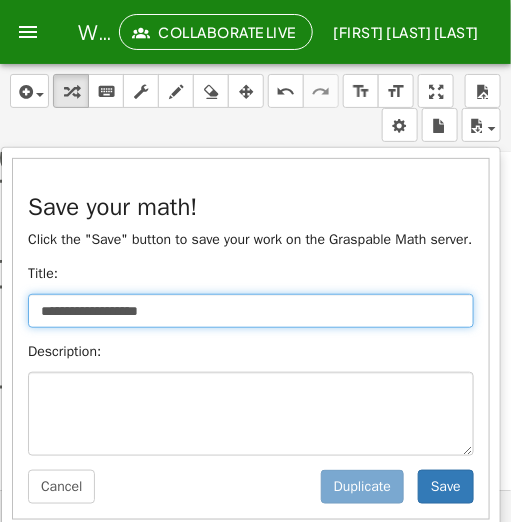 drag, startPoint x: 162, startPoint y: 311, endPoint x: -29, endPoint y: 308, distance: 191.02356 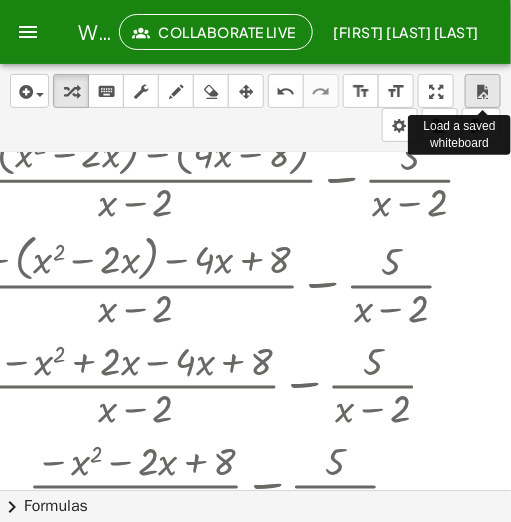 click at bounding box center (483, 92) 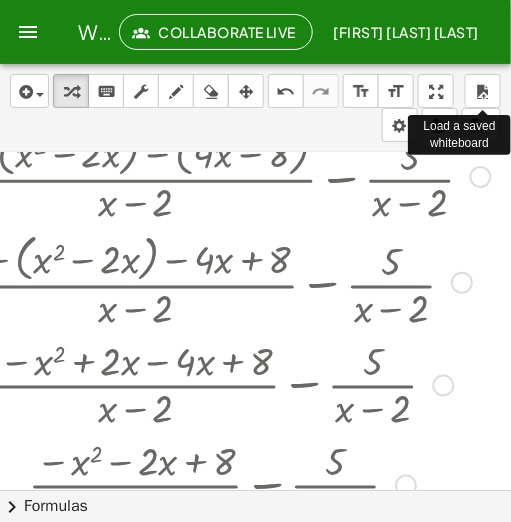 click at bounding box center [220, -134] 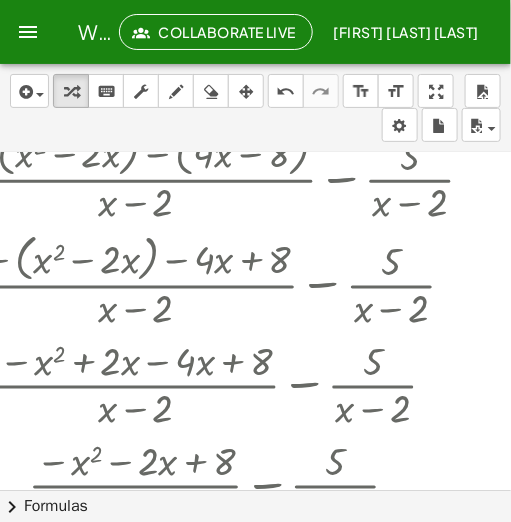scroll, scrollTop: 525, scrollLeft: 142, axis: both 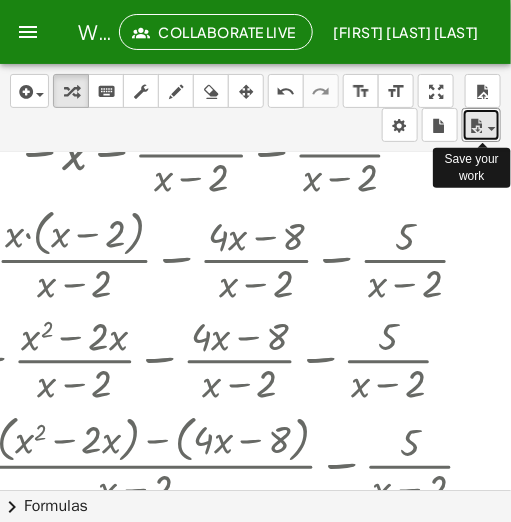 click at bounding box center [476, 126] 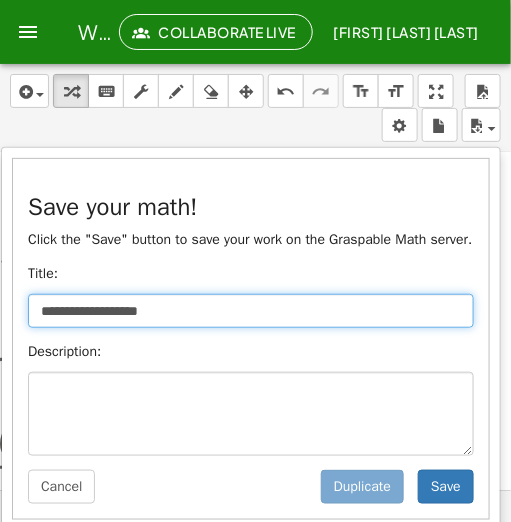 drag, startPoint x: 181, startPoint y: 318, endPoint x: 19, endPoint y: 321, distance: 162.02777 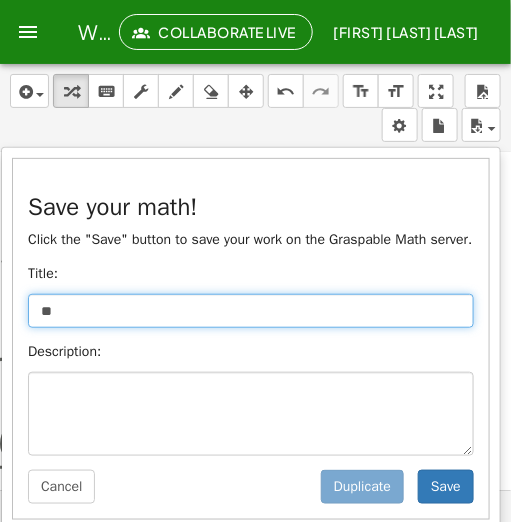 type on "*" 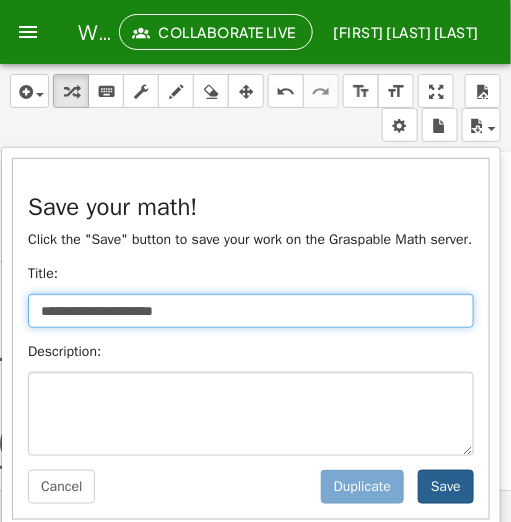 type on "**********" 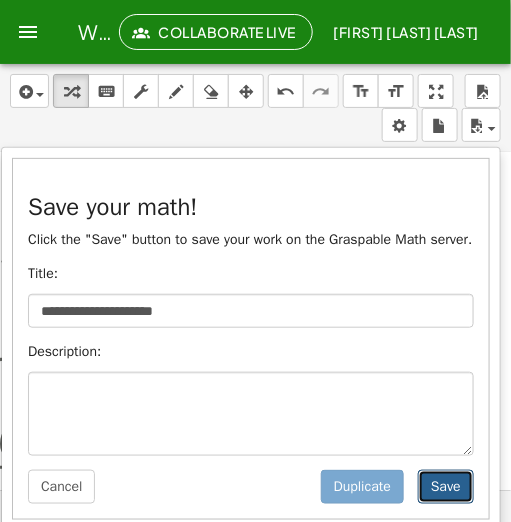 click on "Save" at bounding box center (446, 487) 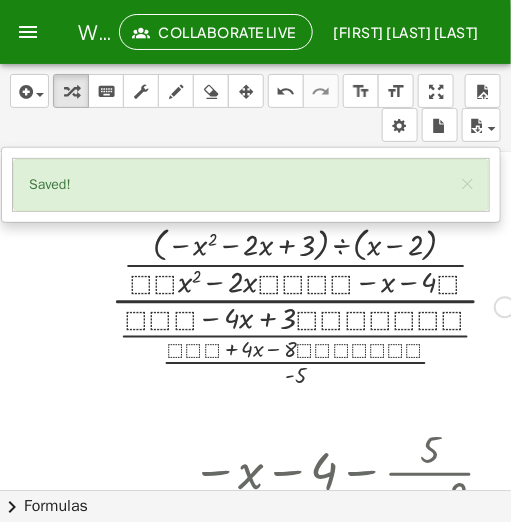 scroll, scrollTop: 0, scrollLeft: 0, axis: both 